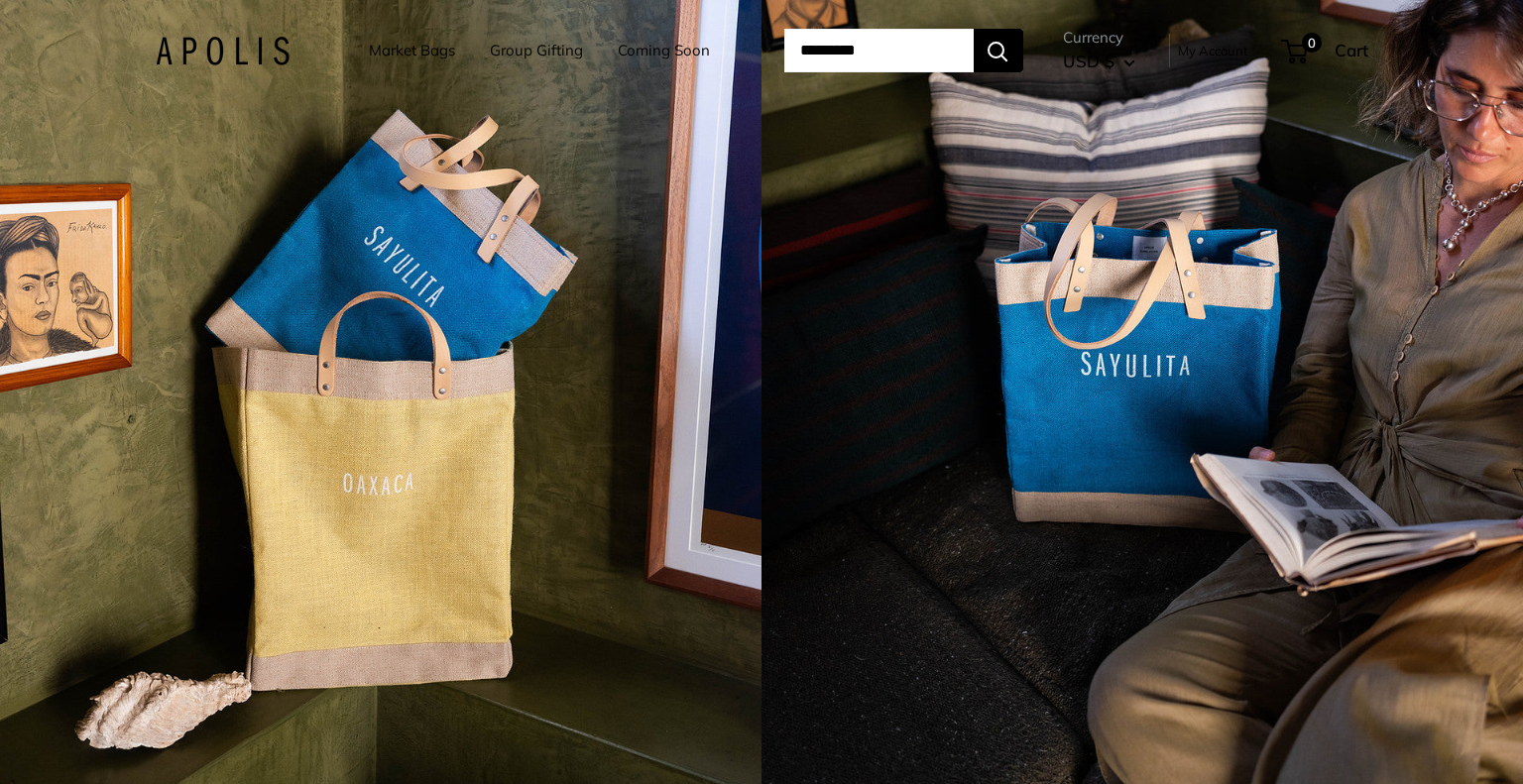 scroll, scrollTop: 0, scrollLeft: 0, axis: both 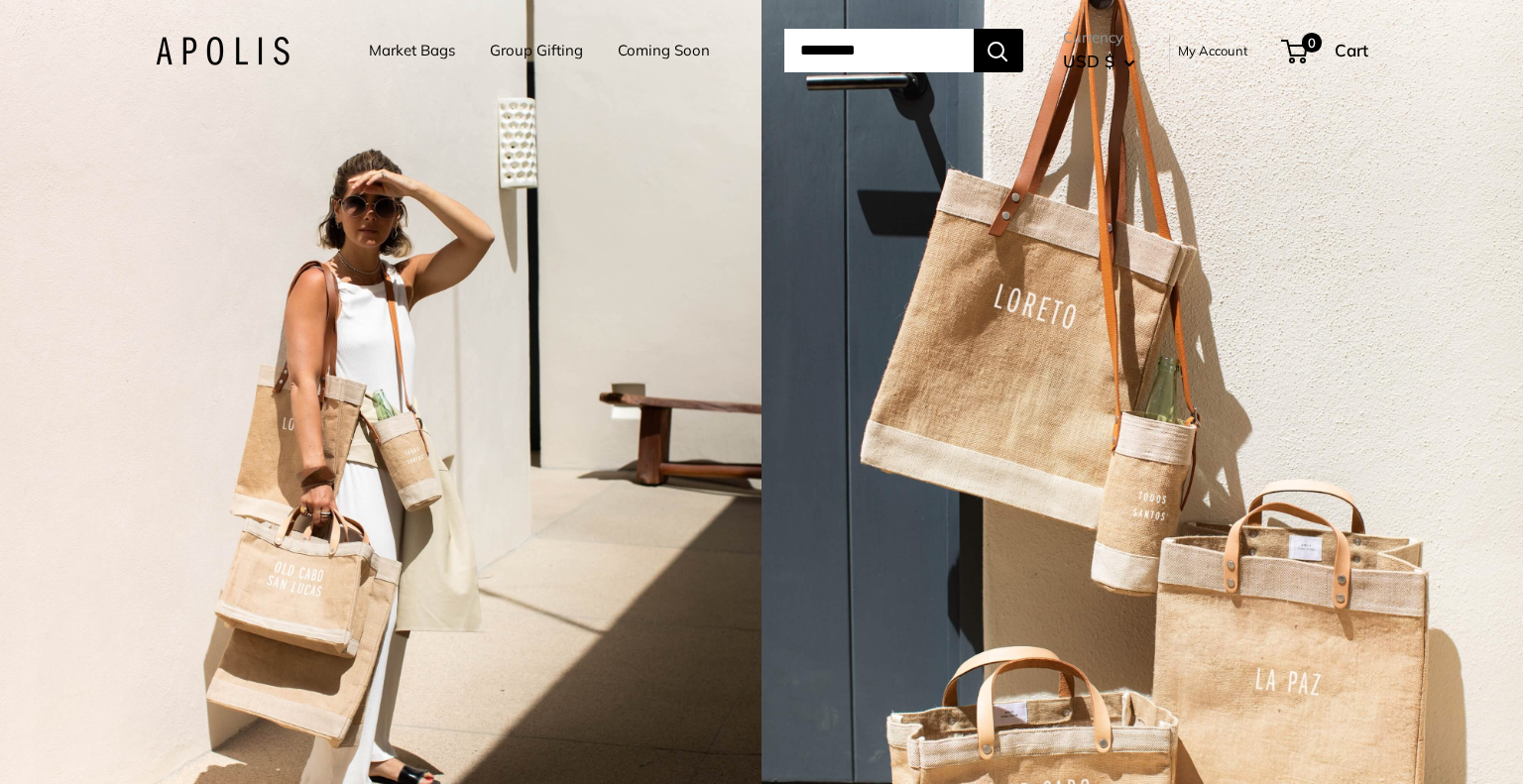 click on "Group Gifting" at bounding box center (536, 51) 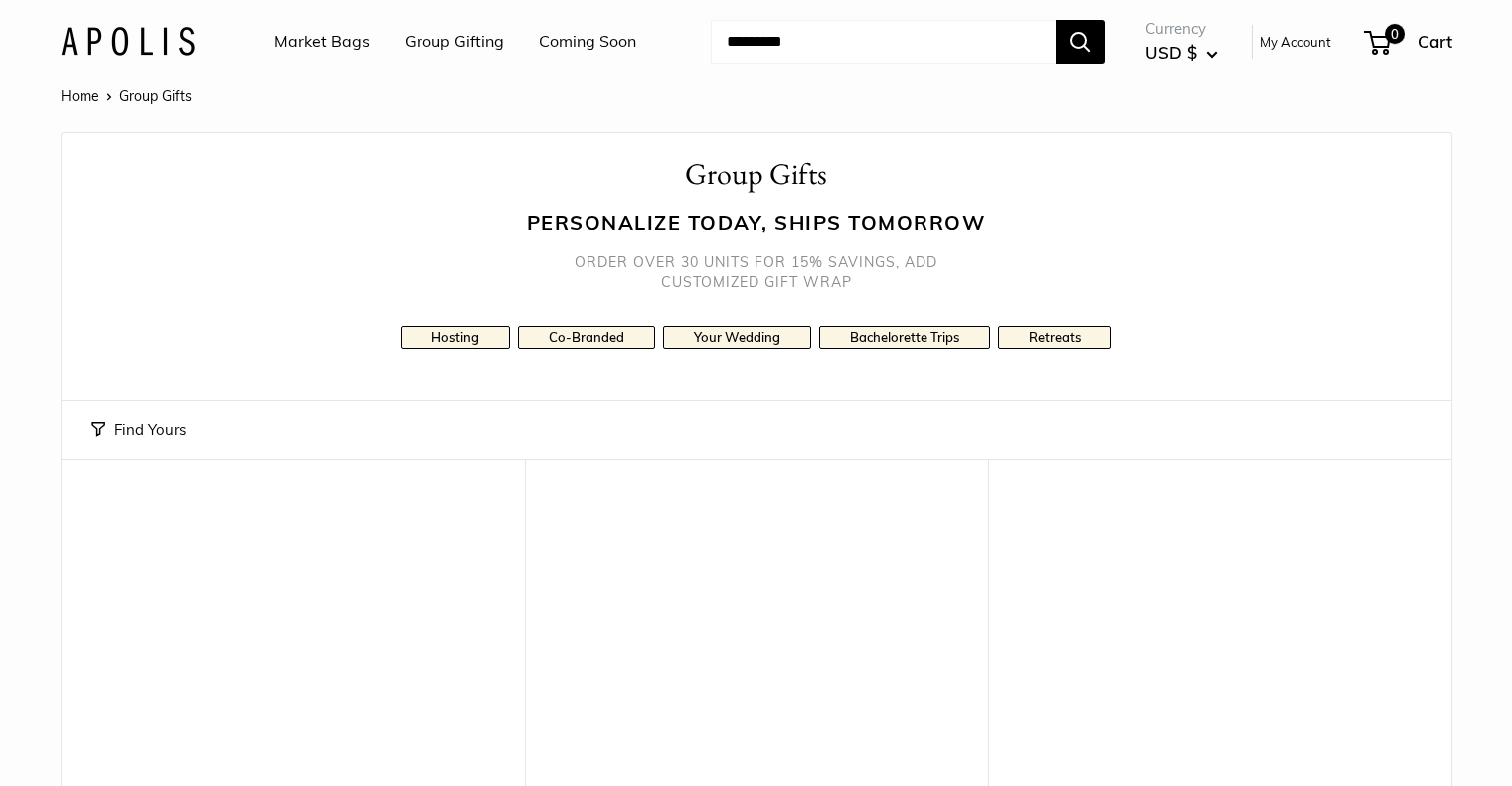 scroll, scrollTop: 0, scrollLeft: 0, axis: both 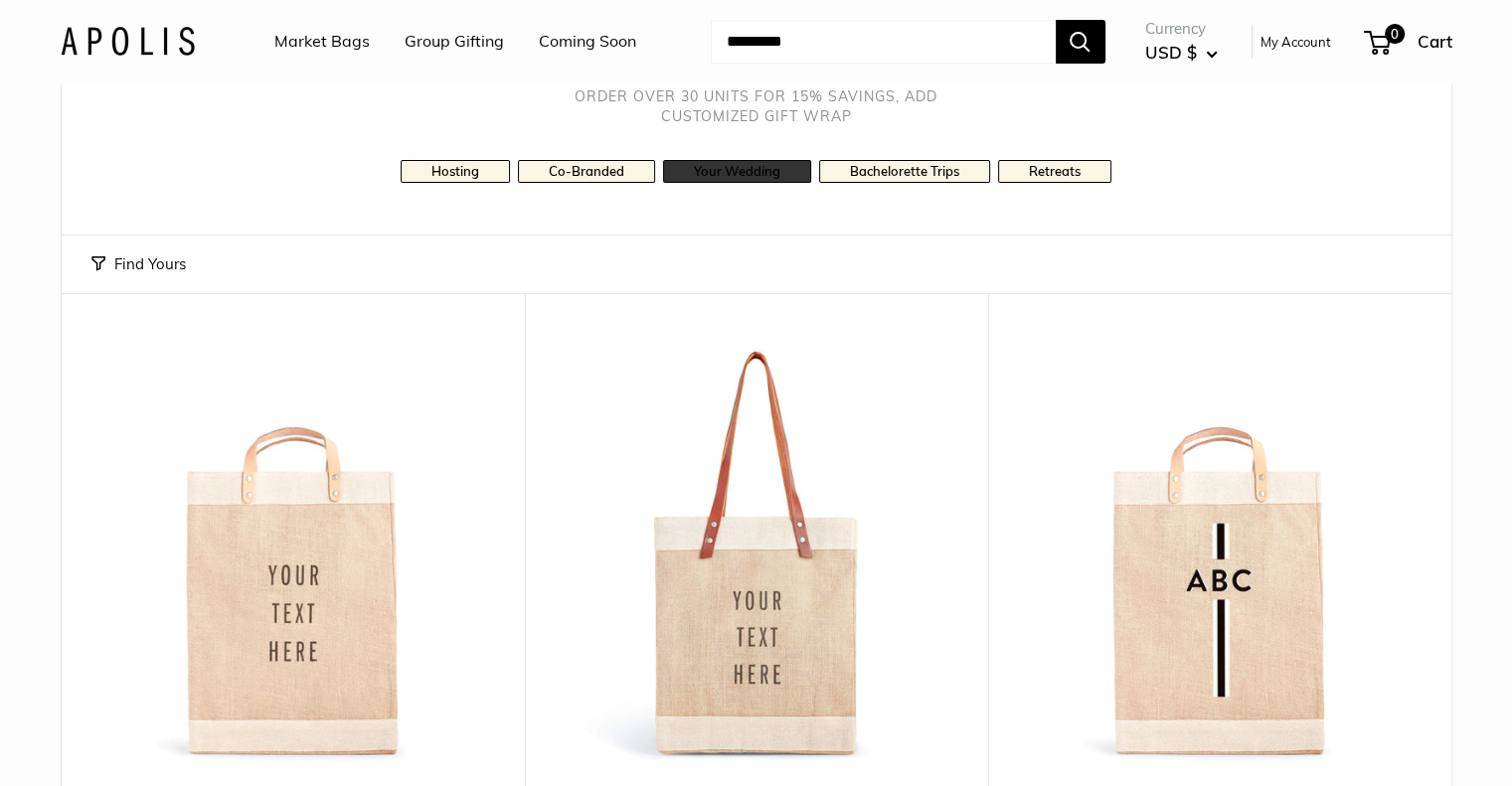 click on "Your Wedding" at bounding box center (737, 171) 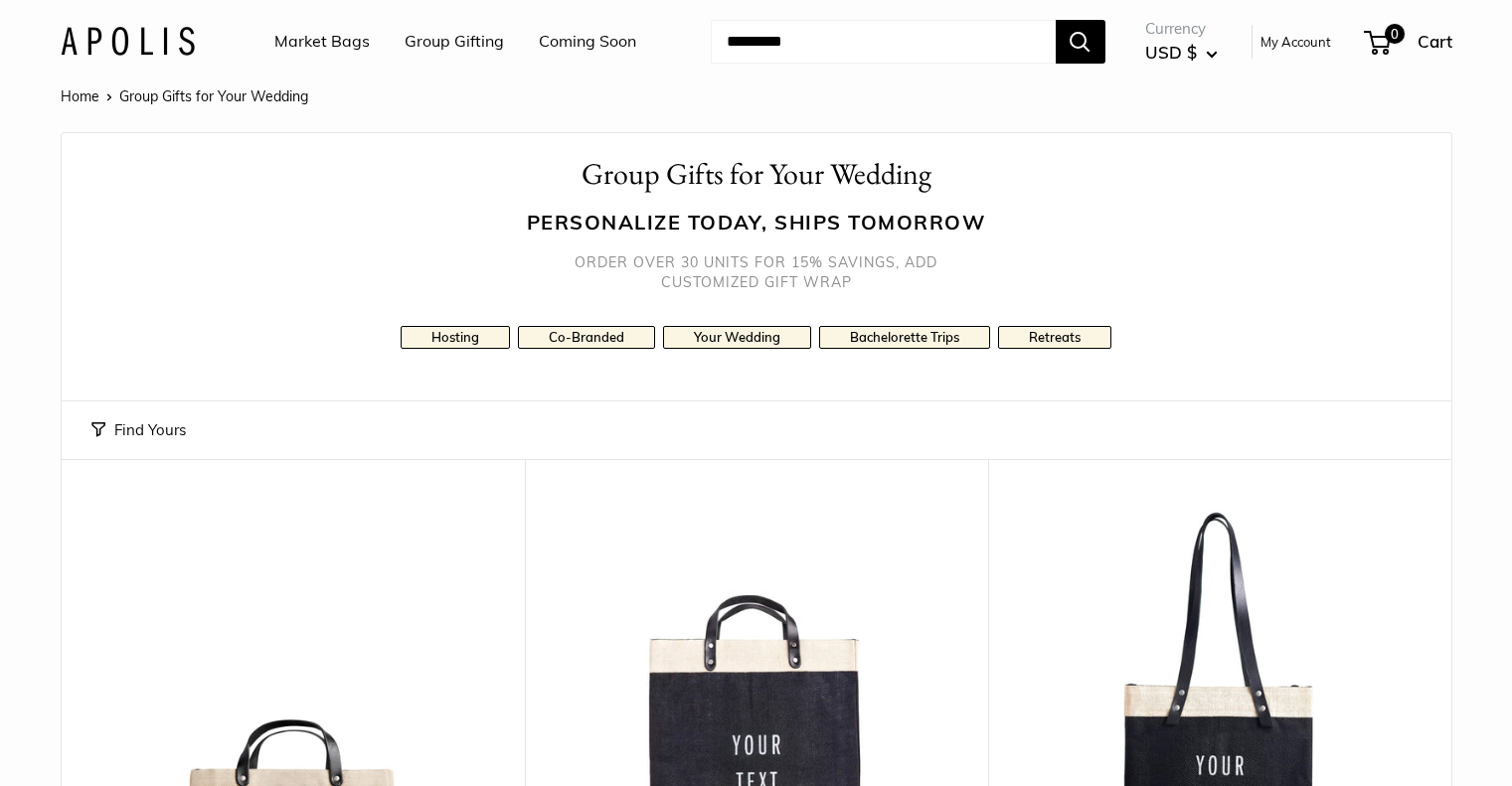 scroll, scrollTop: 0, scrollLeft: 0, axis: both 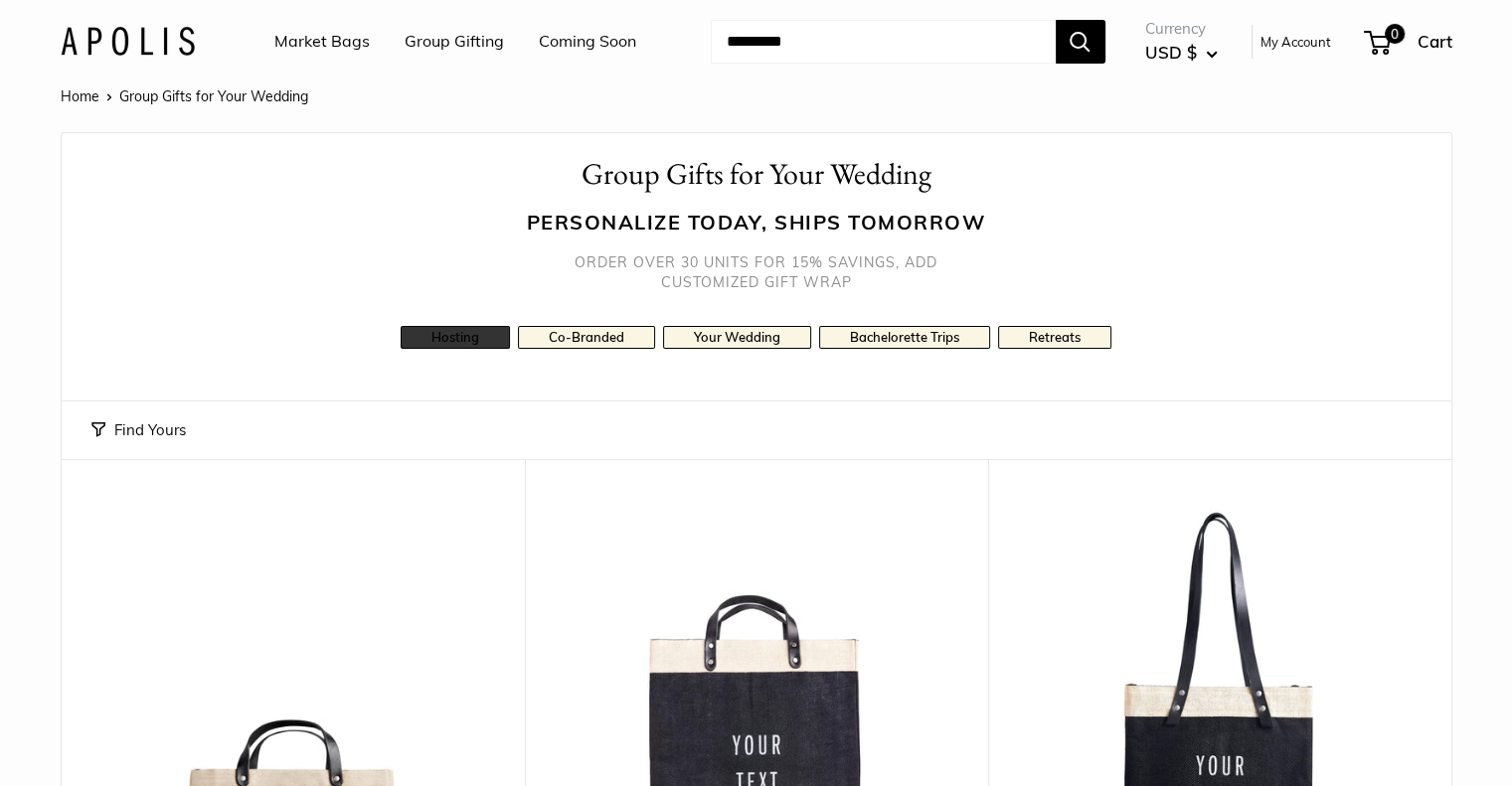 click on "Hosting" at bounding box center [455, 337] 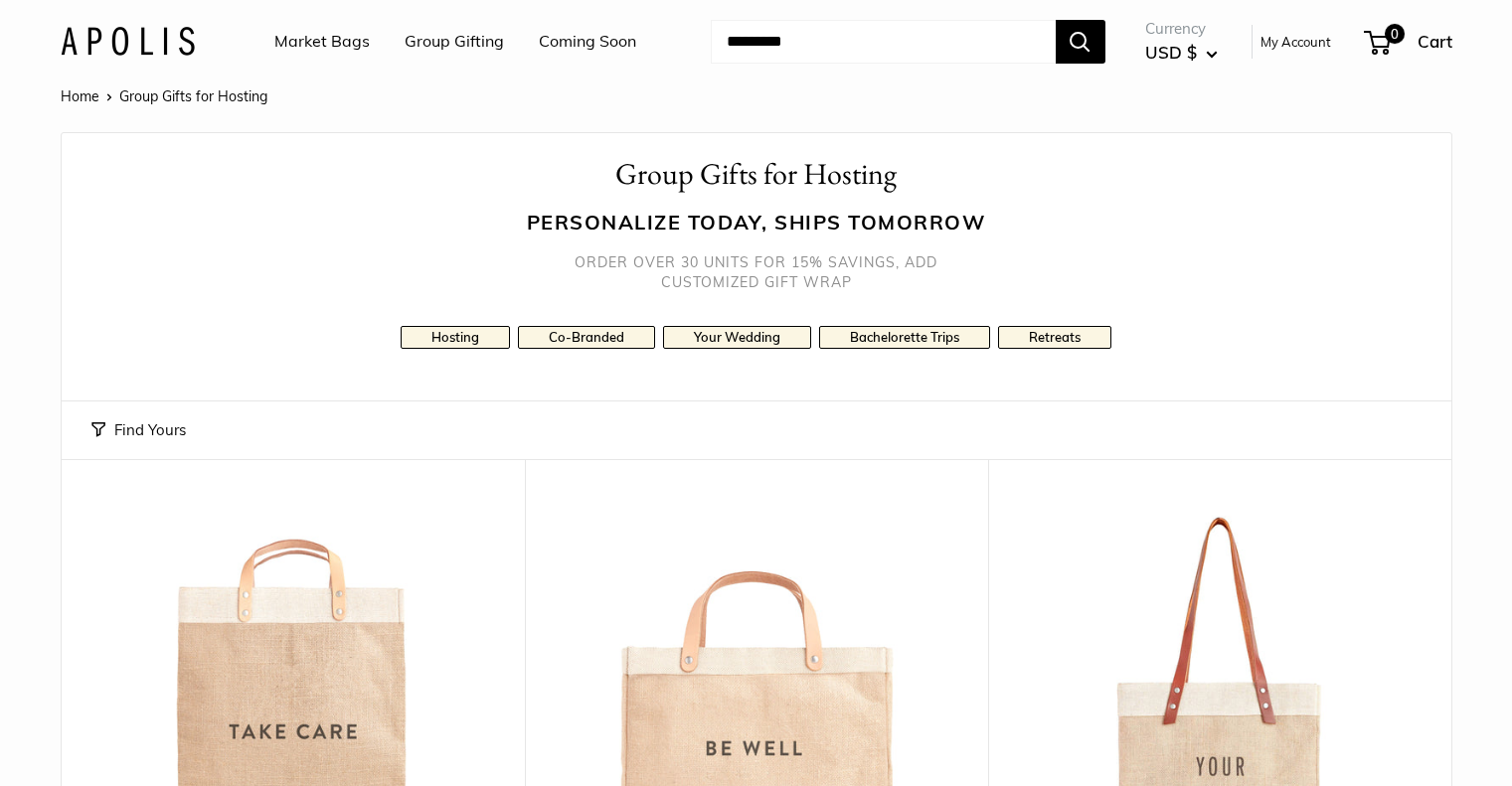 scroll, scrollTop: 0, scrollLeft: 0, axis: both 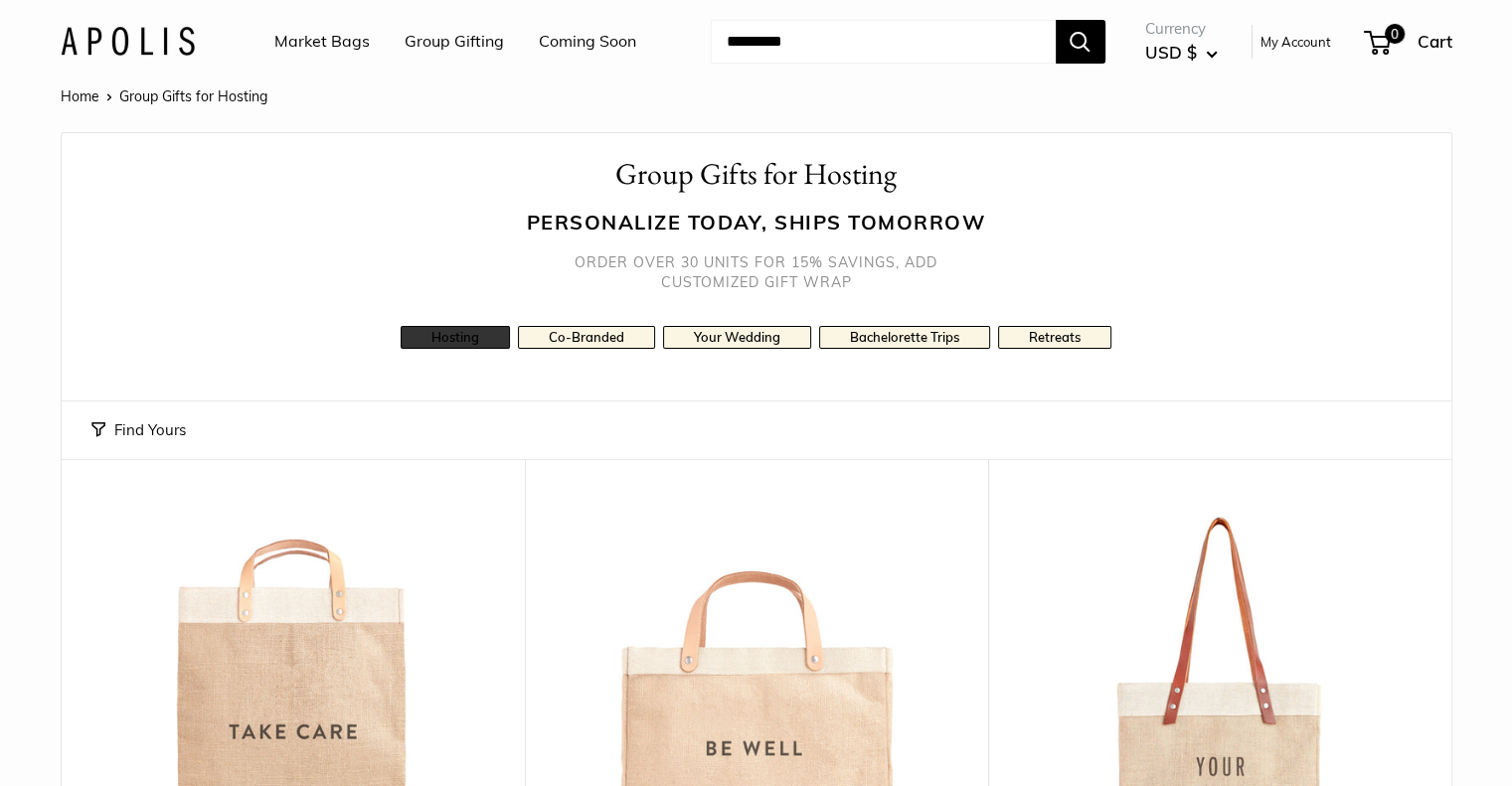 click on "Hosting" at bounding box center [455, 337] 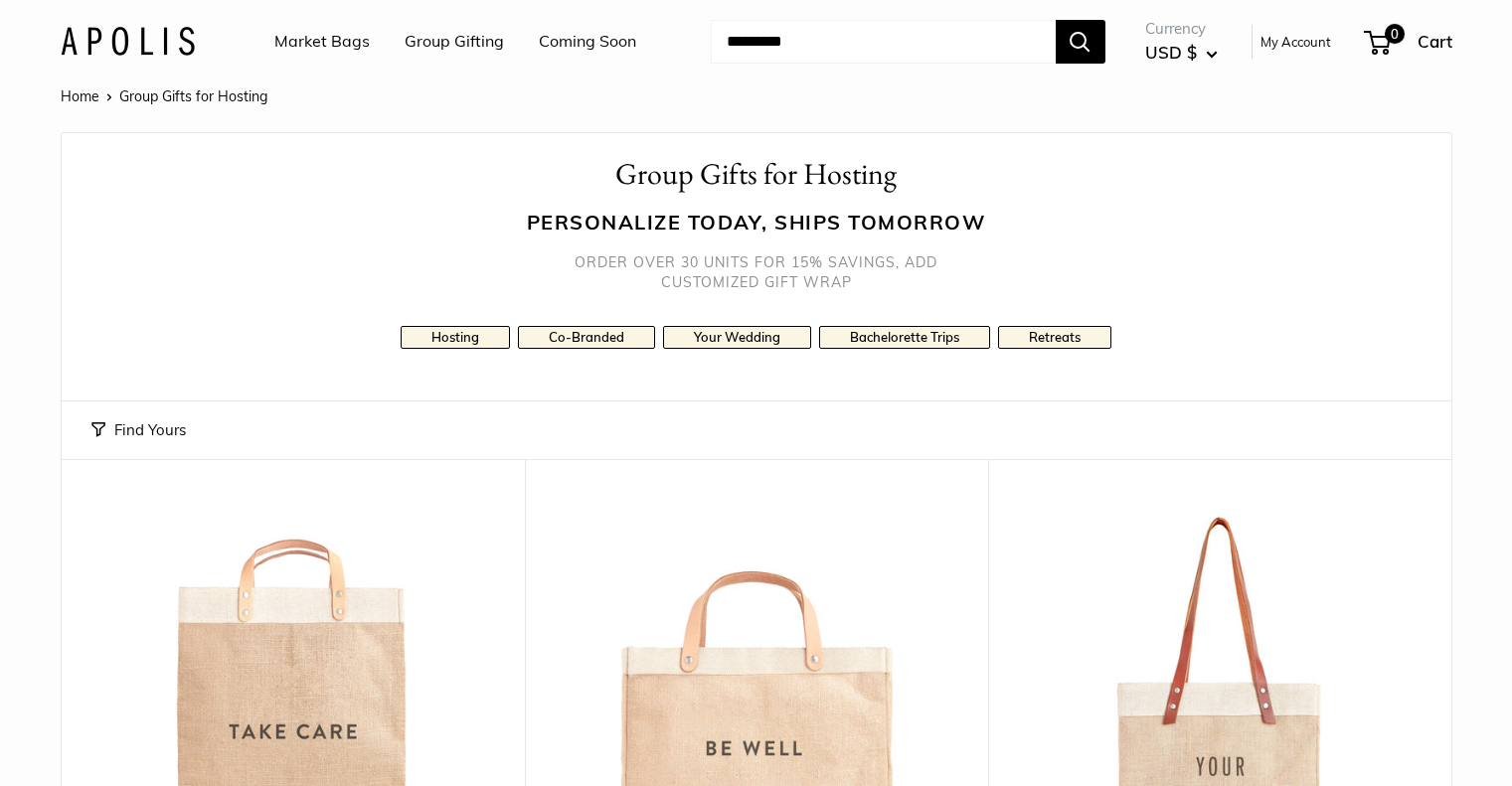 scroll, scrollTop: 0, scrollLeft: 0, axis: both 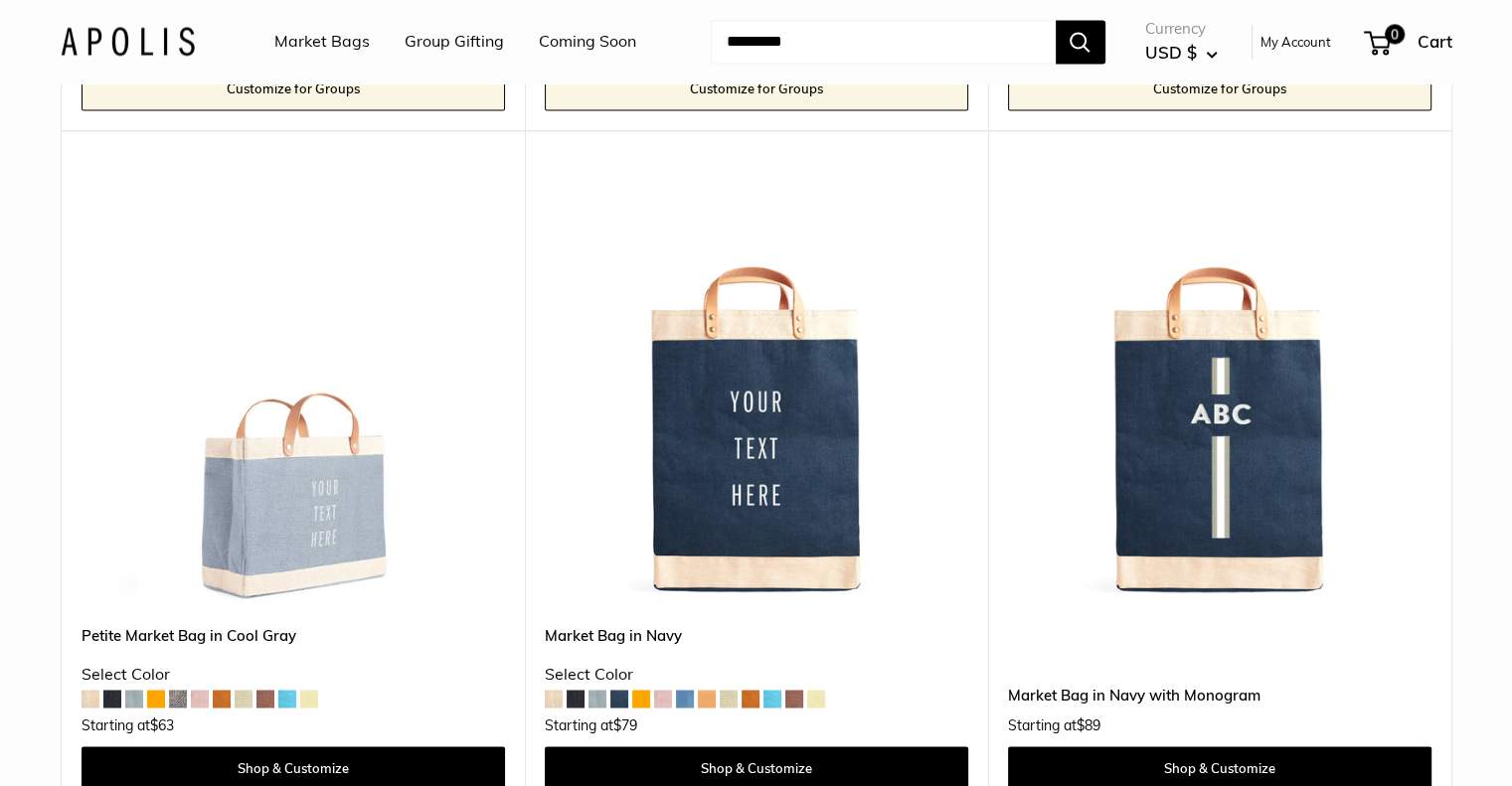 click at bounding box center [222, 699] 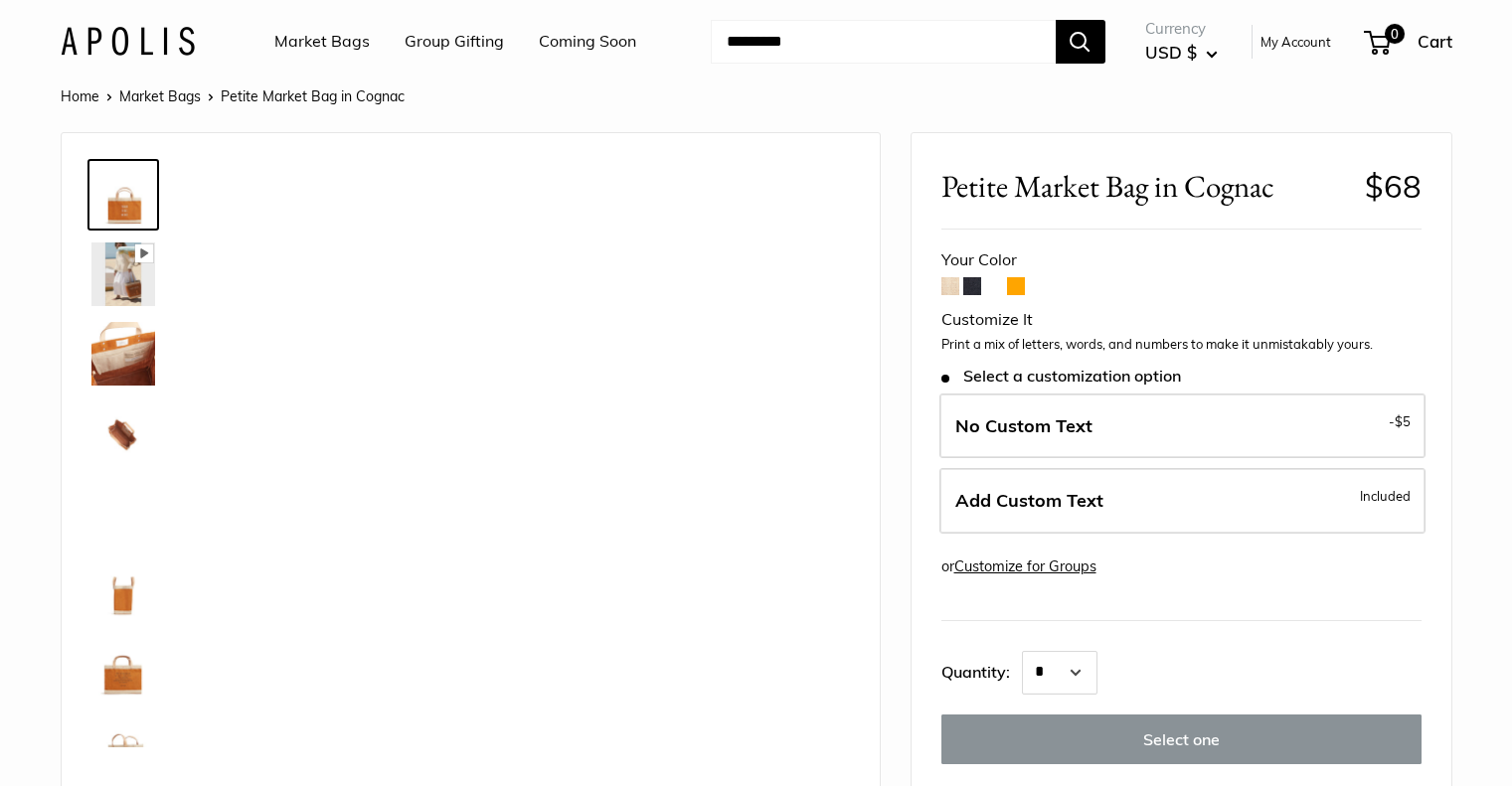 scroll, scrollTop: 0, scrollLeft: 0, axis: both 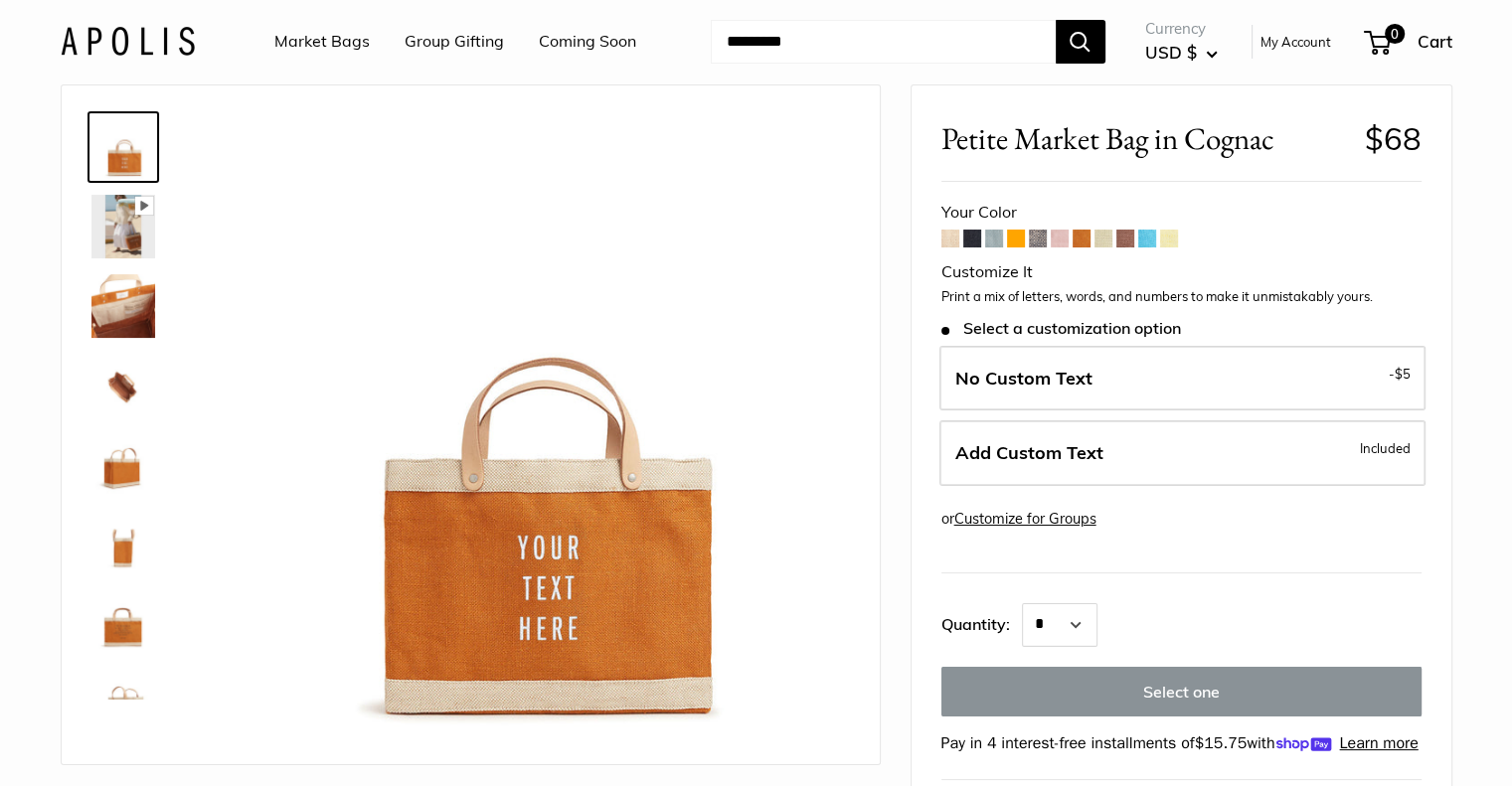 click at bounding box center (1103, 238) 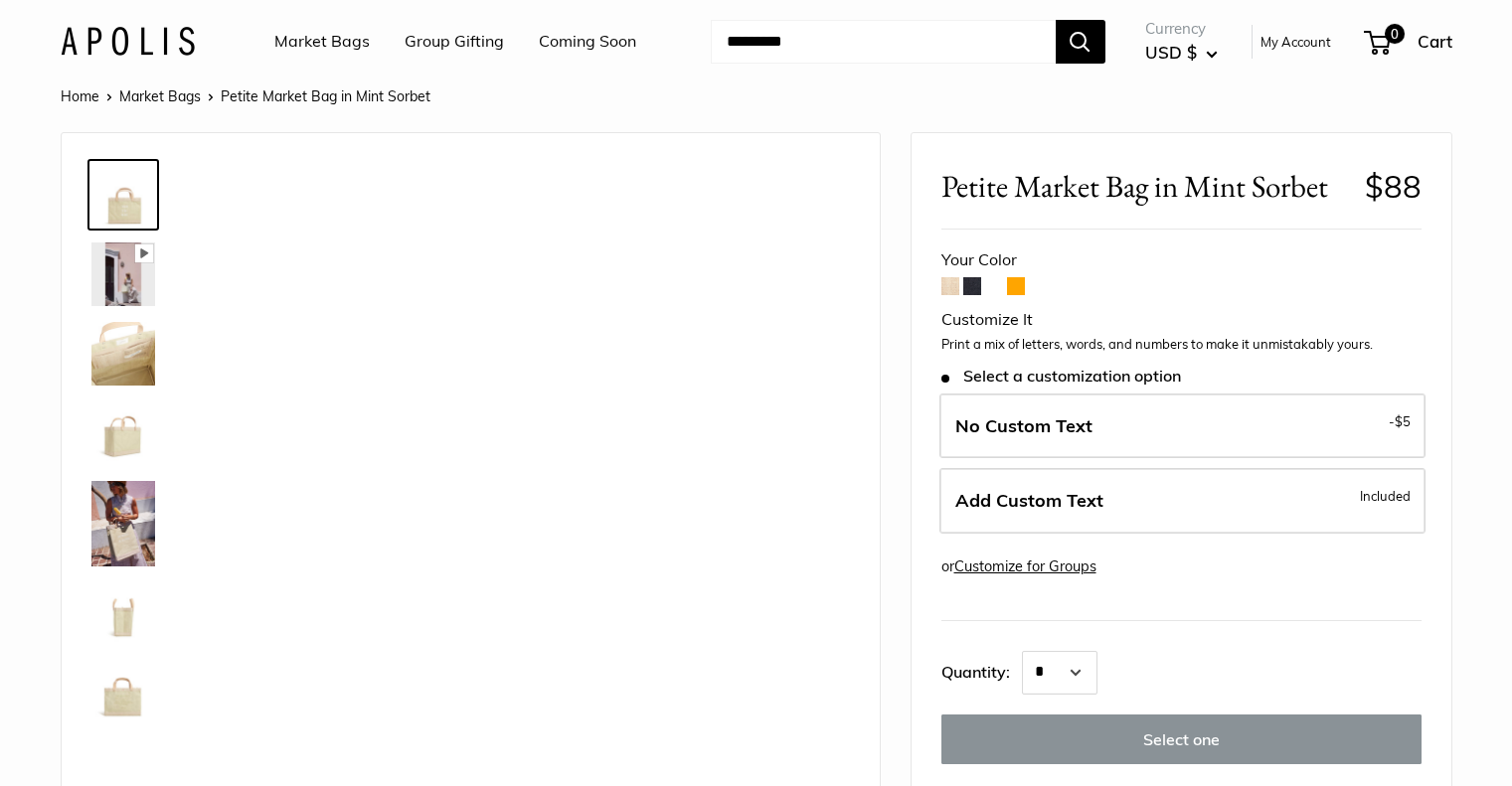 scroll, scrollTop: 0, scrollLeft: 0, axis: both 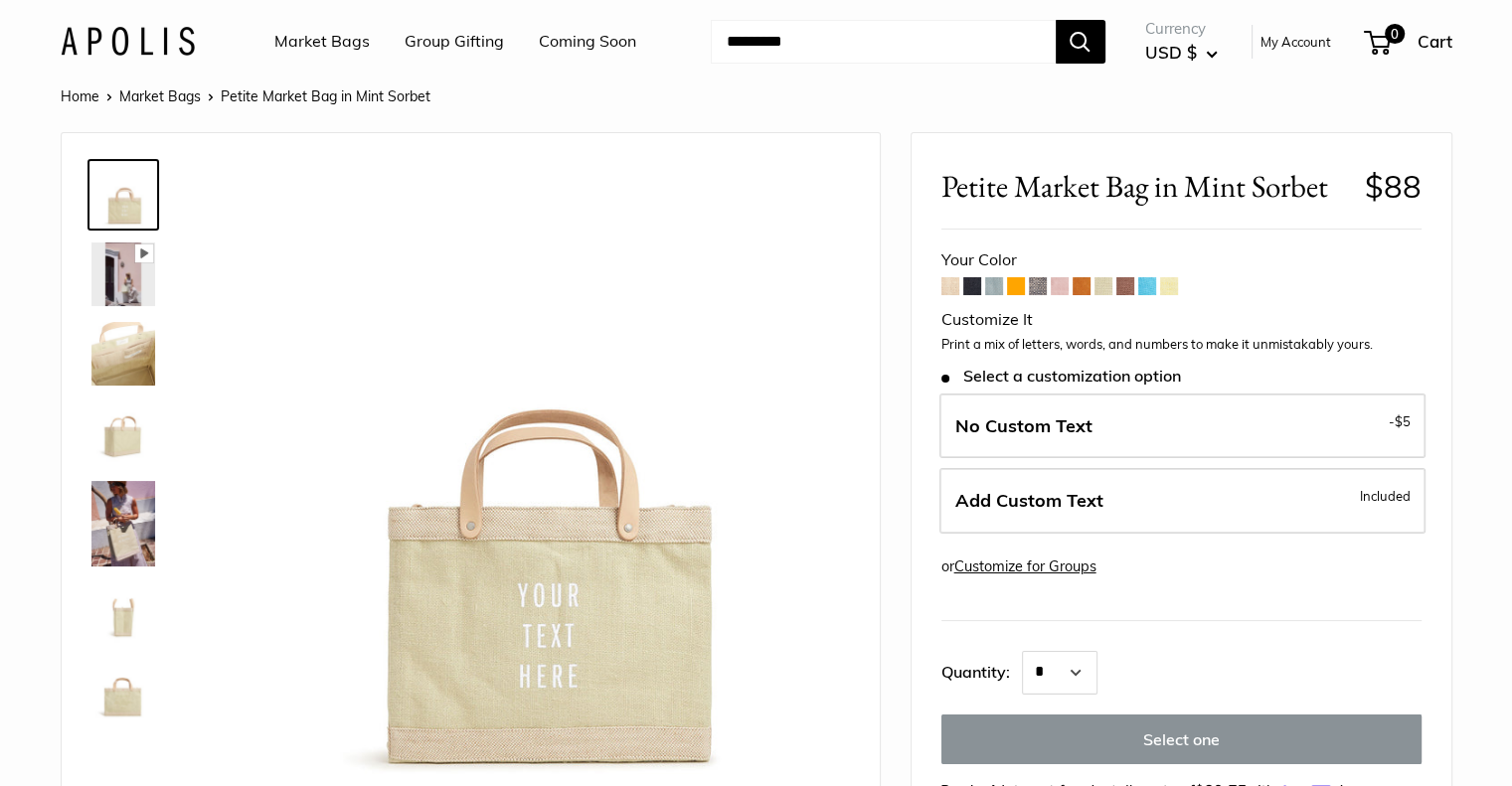 click at bounding box center [1125, 286] 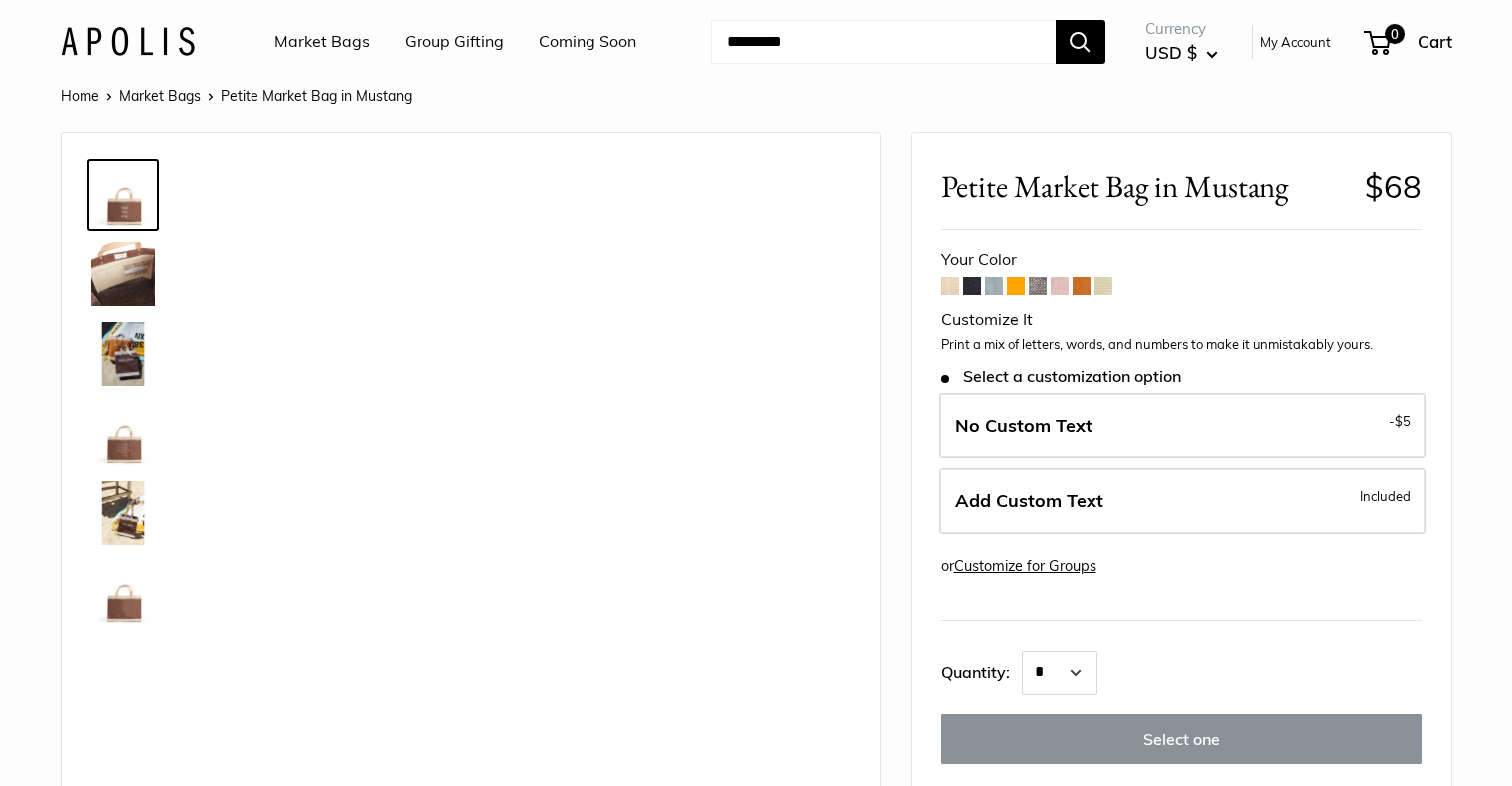scroll, scrollTop: 0, scrollLeft: 0, axis: both 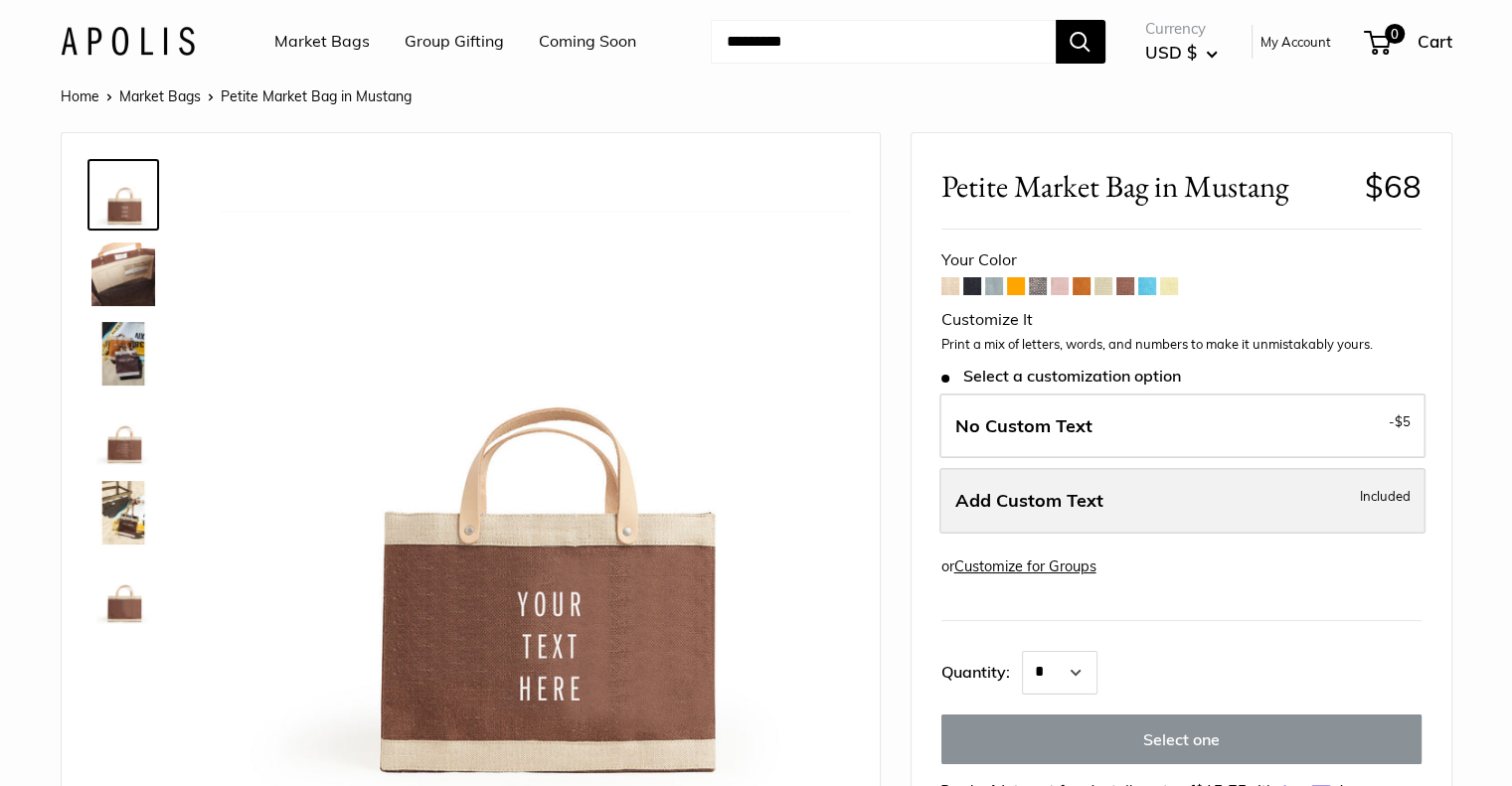 click on "Add Custom Text" at bounding box center (1029, 500) 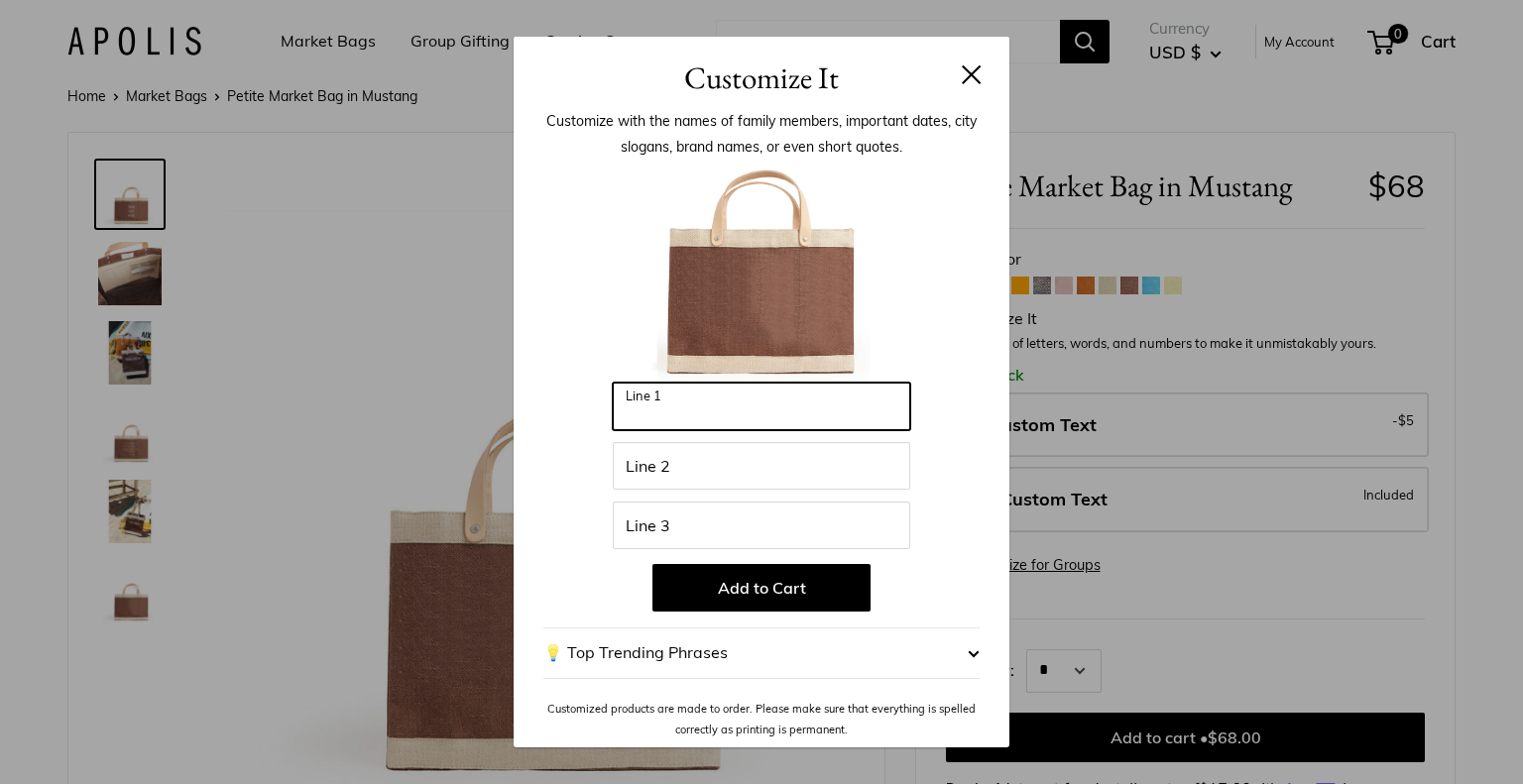 click on "Line 1" at bounding box center [762, 406] 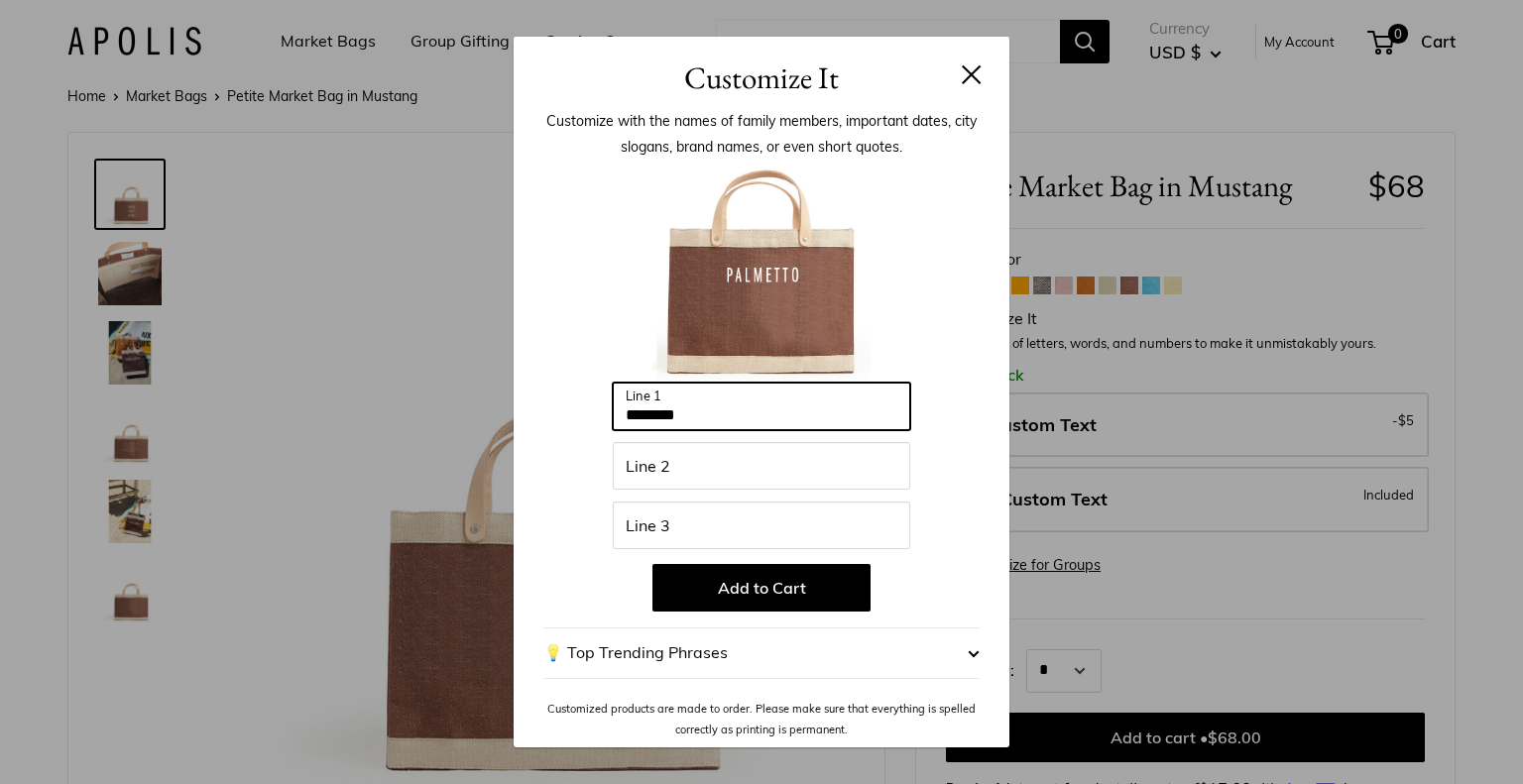 type on "********" 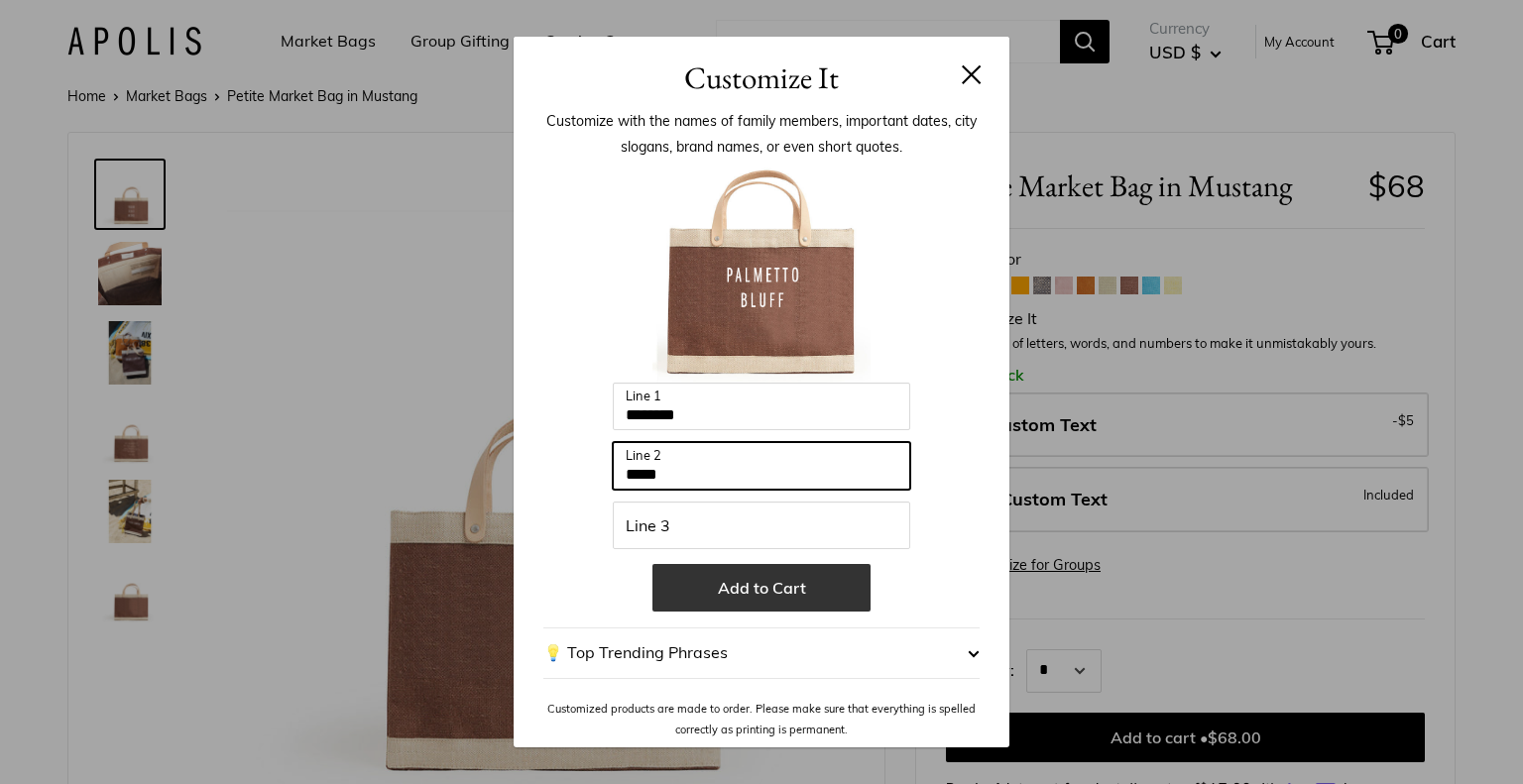type on "*****" 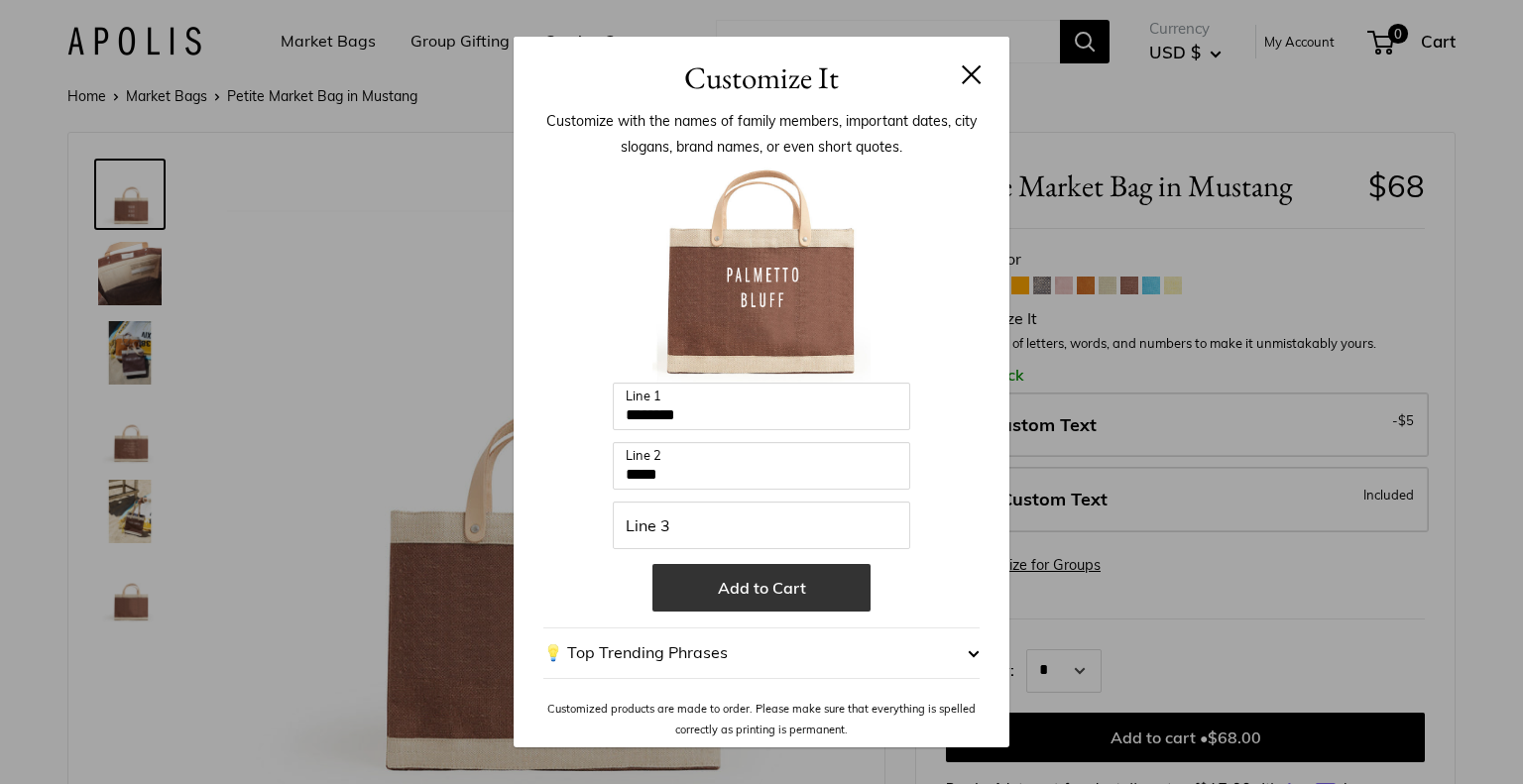 click on "Add to Cart" at bounding box center (762, 588) 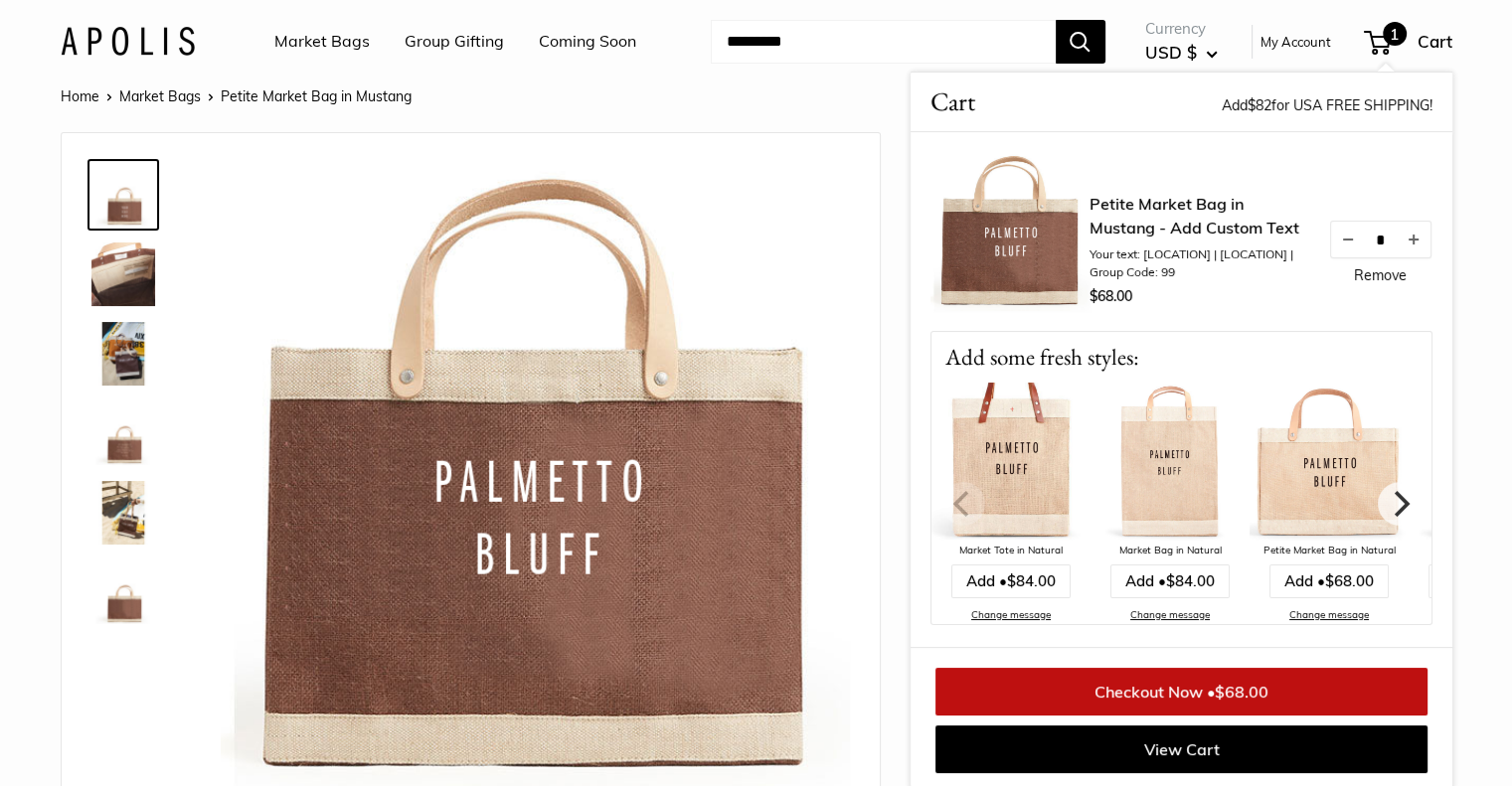 scroll, scrollTop: 0, scrollLeft: 0, axis: both 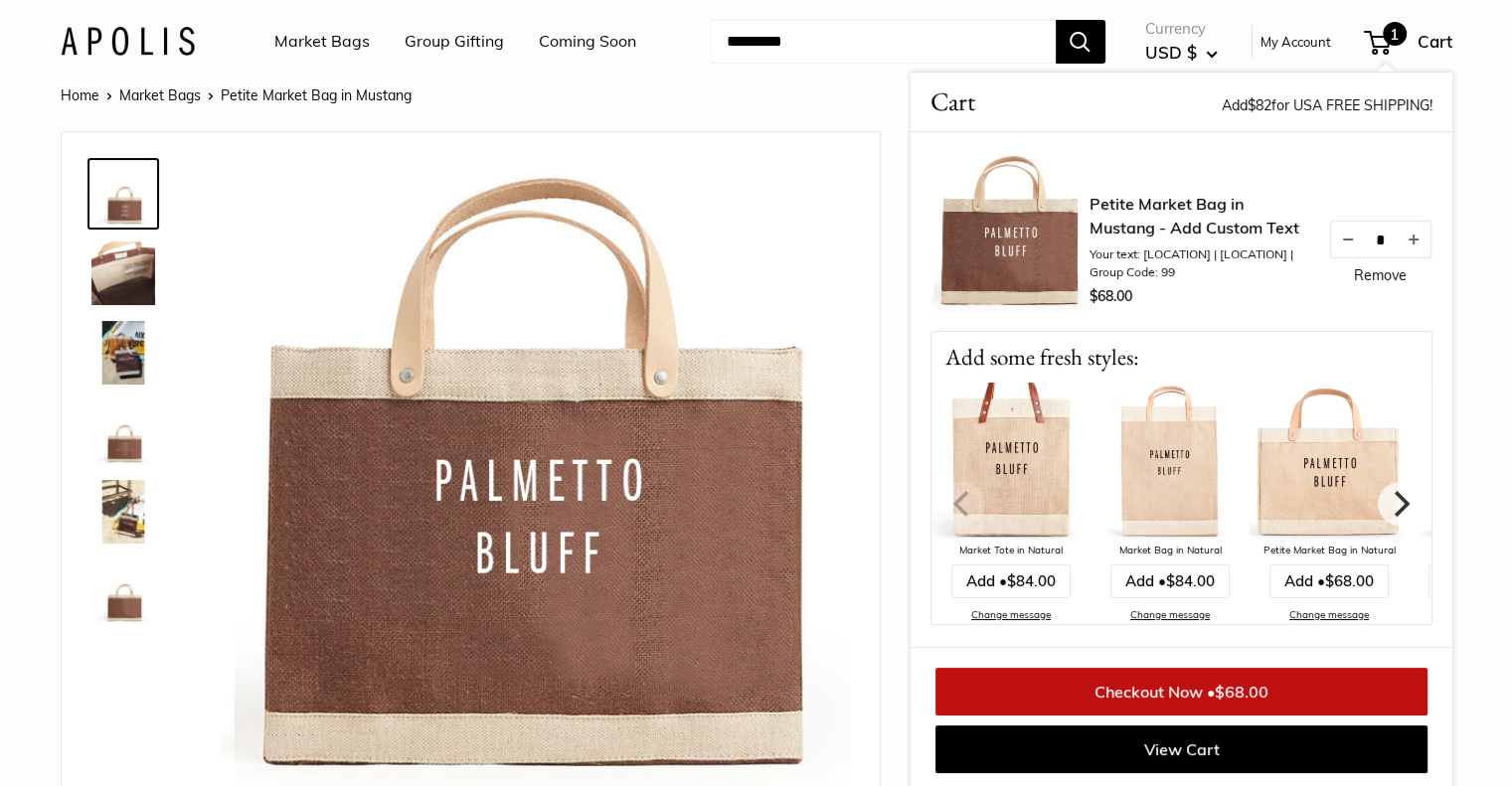 click at bounding box center [123, 353] 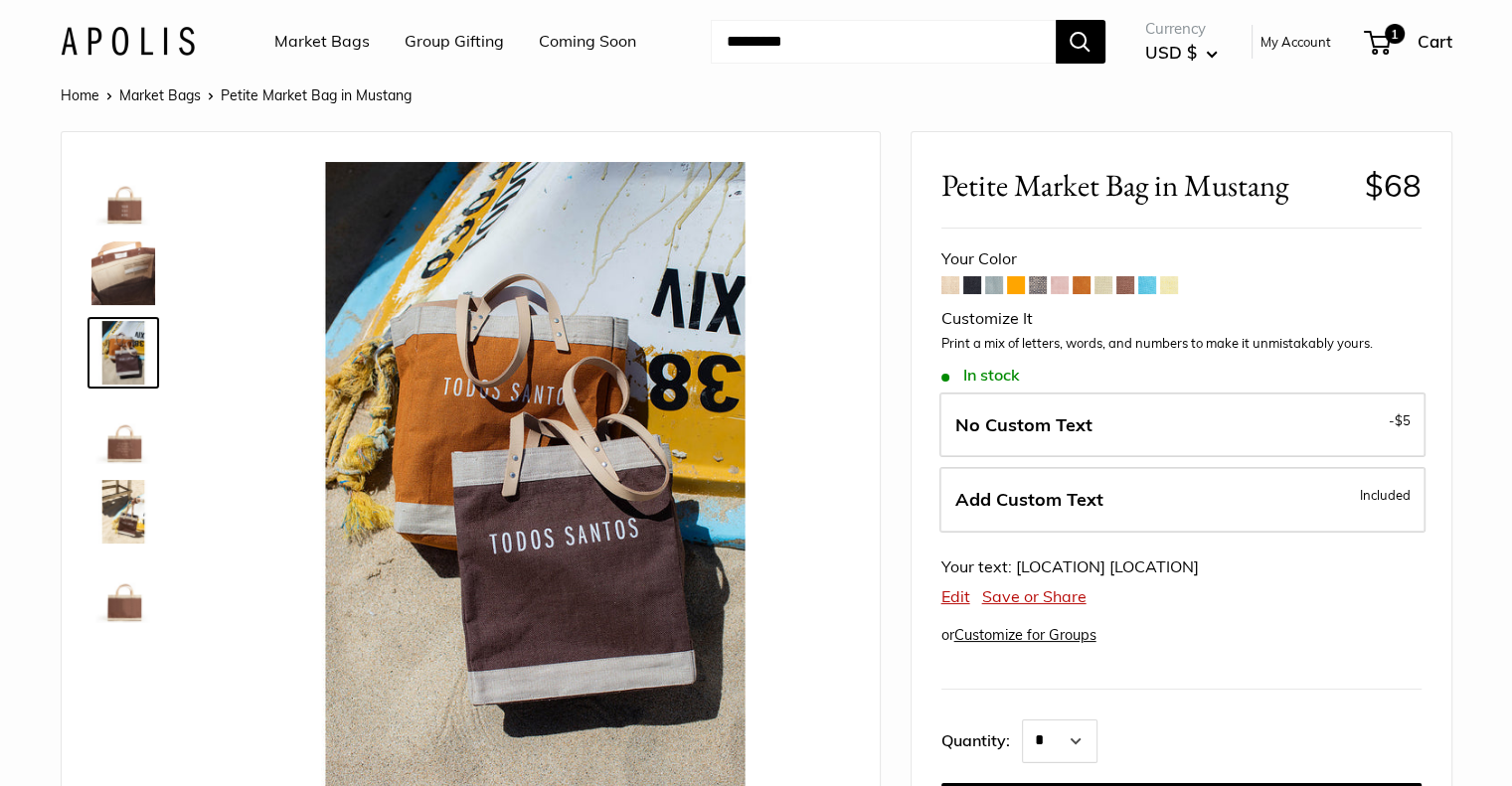 click at bounding box center (123, 432) 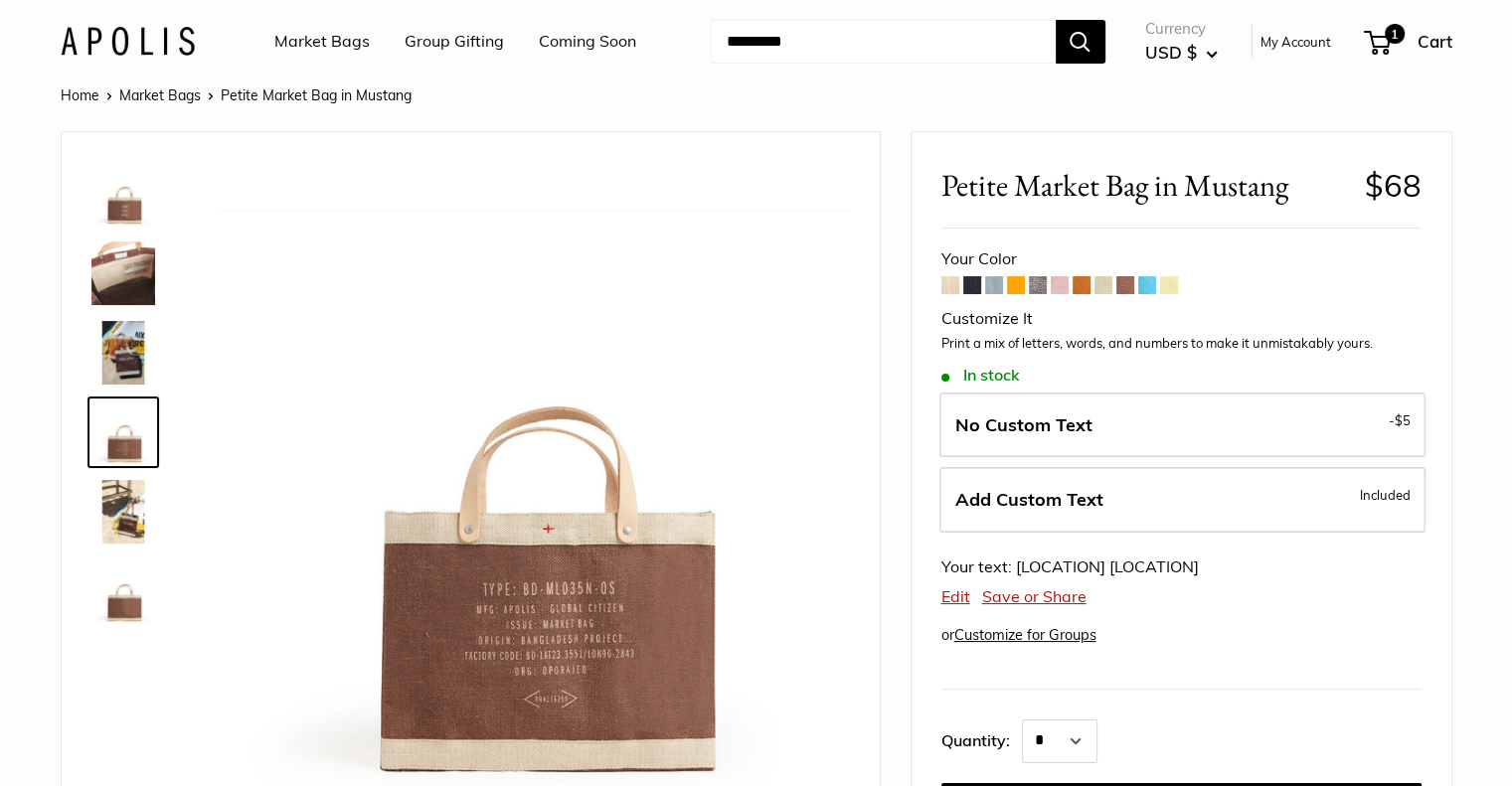 click at bounding box center (123, 512) 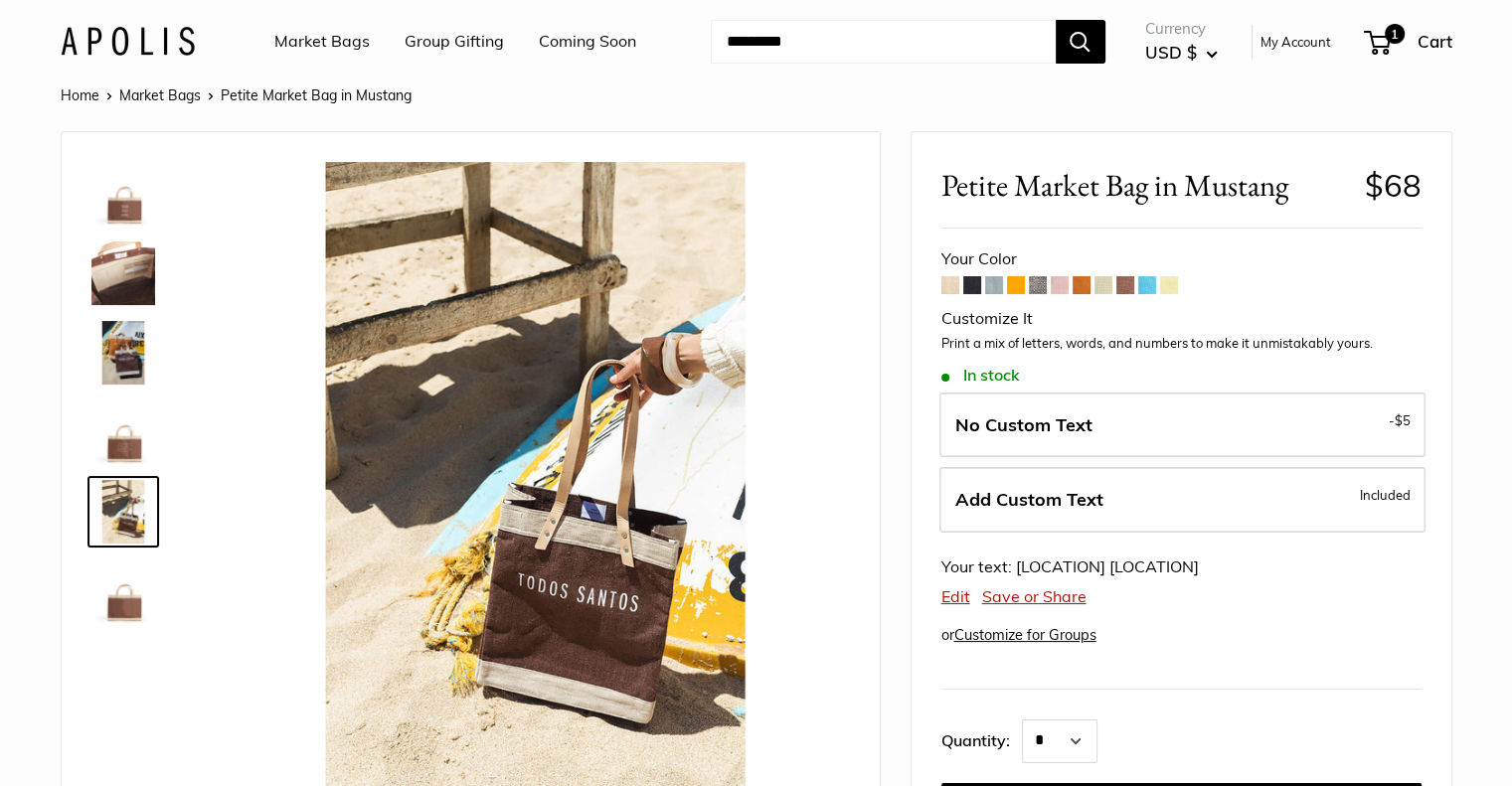 click at bounding box center (131, 393) 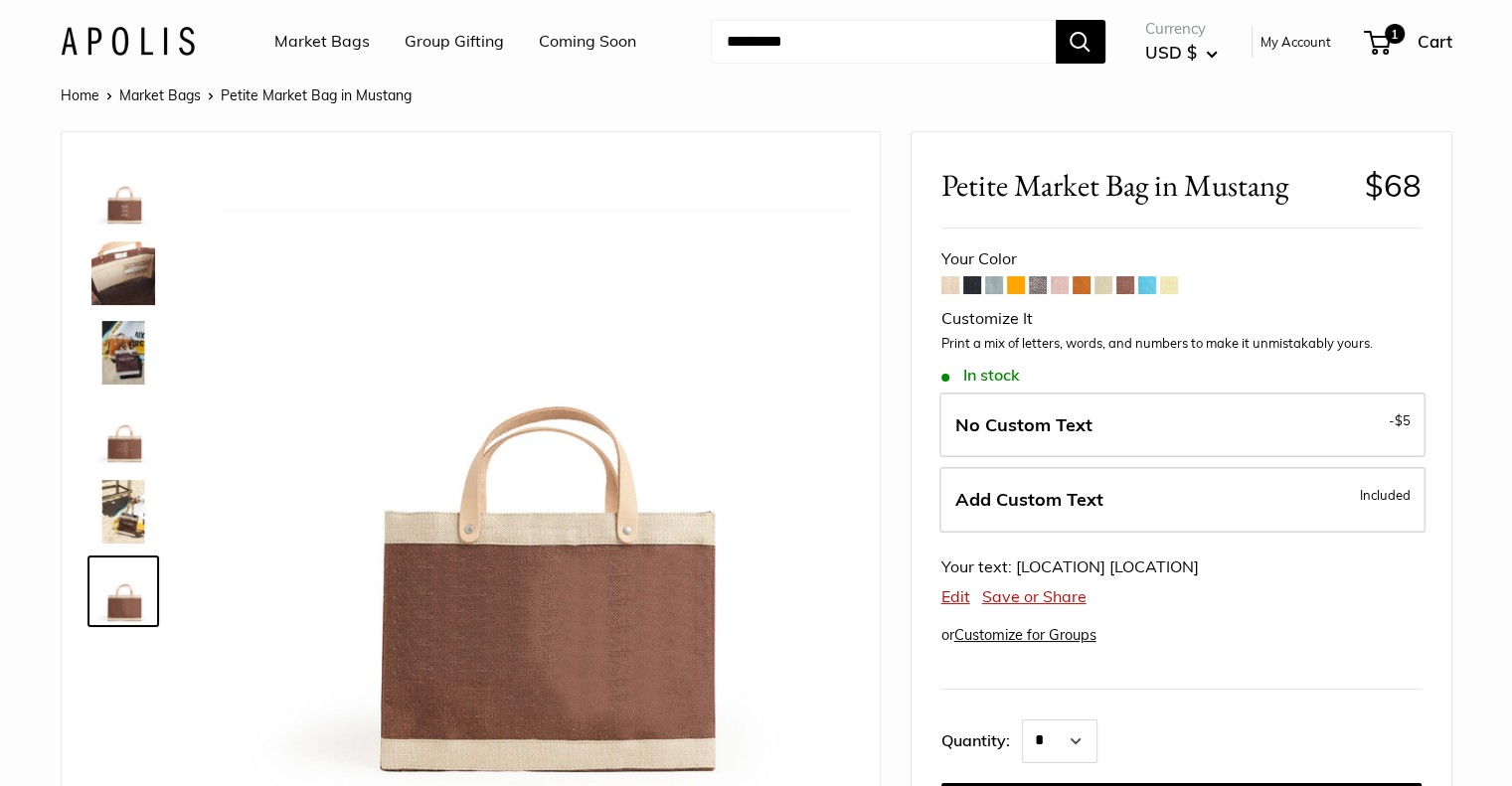 click at bounding box center [972, 285] 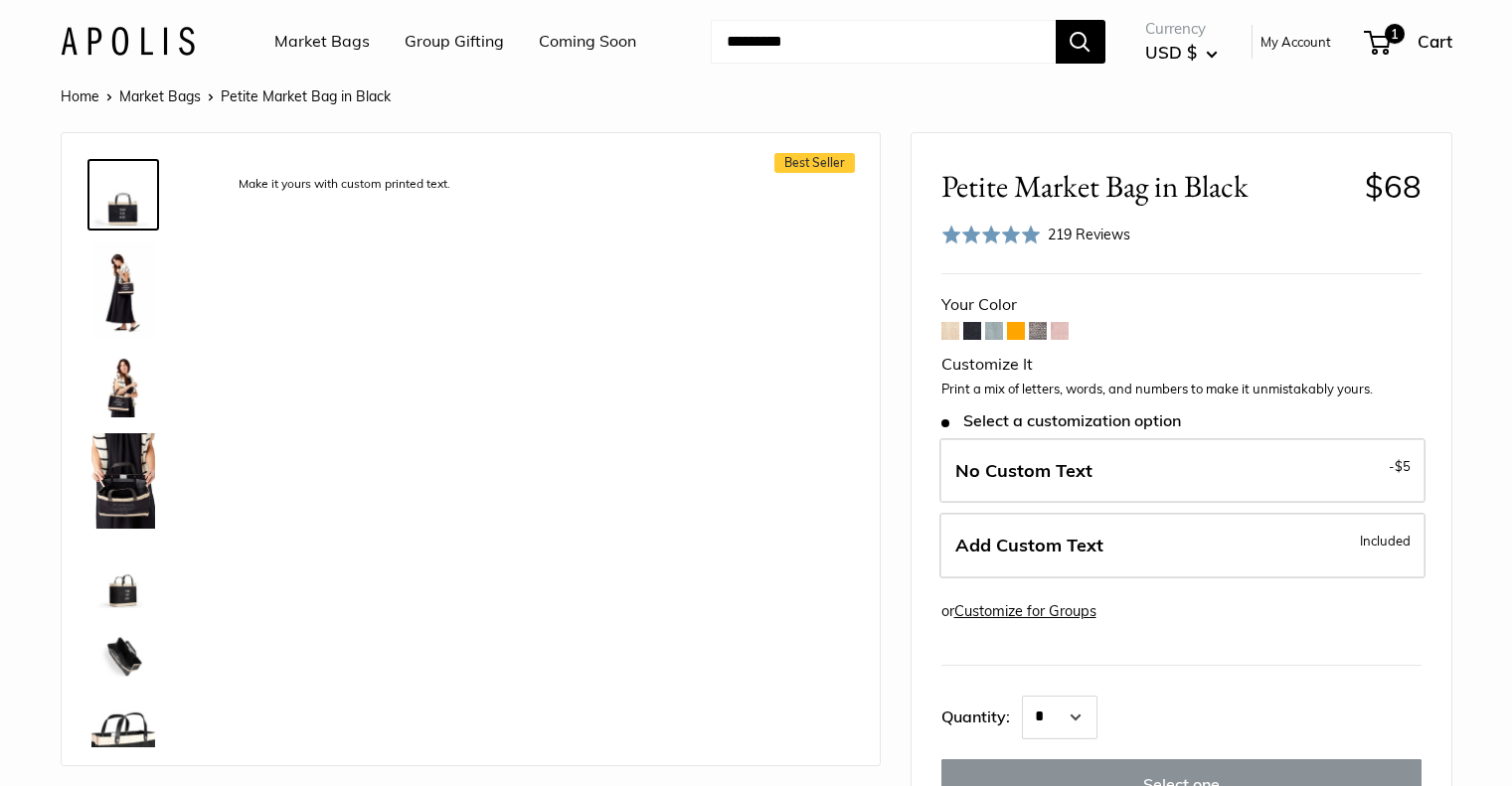 scroll, scrollTop: 0, scrollLeft: 0, axis: both 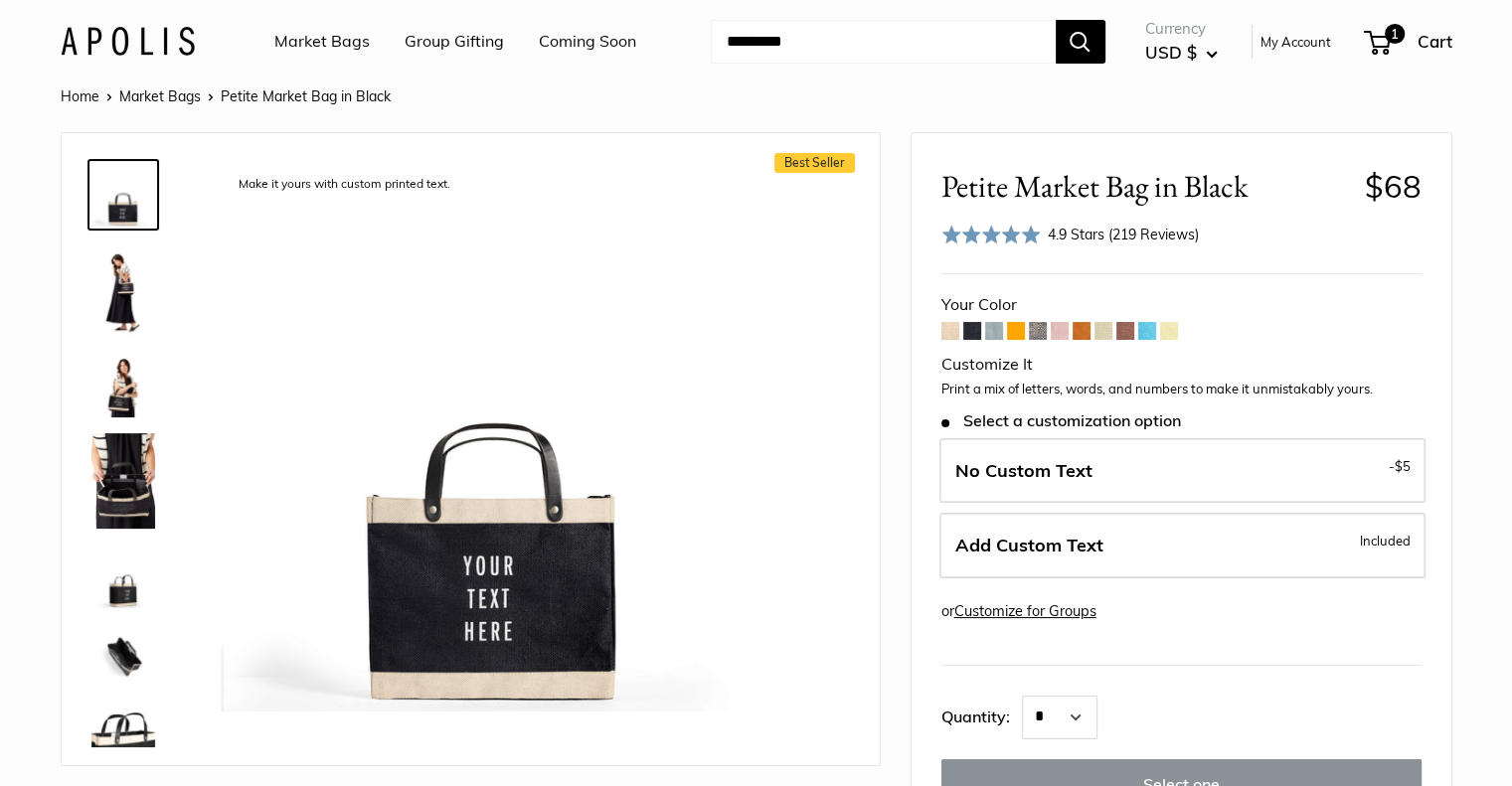 click at bounding box center (950, 331) 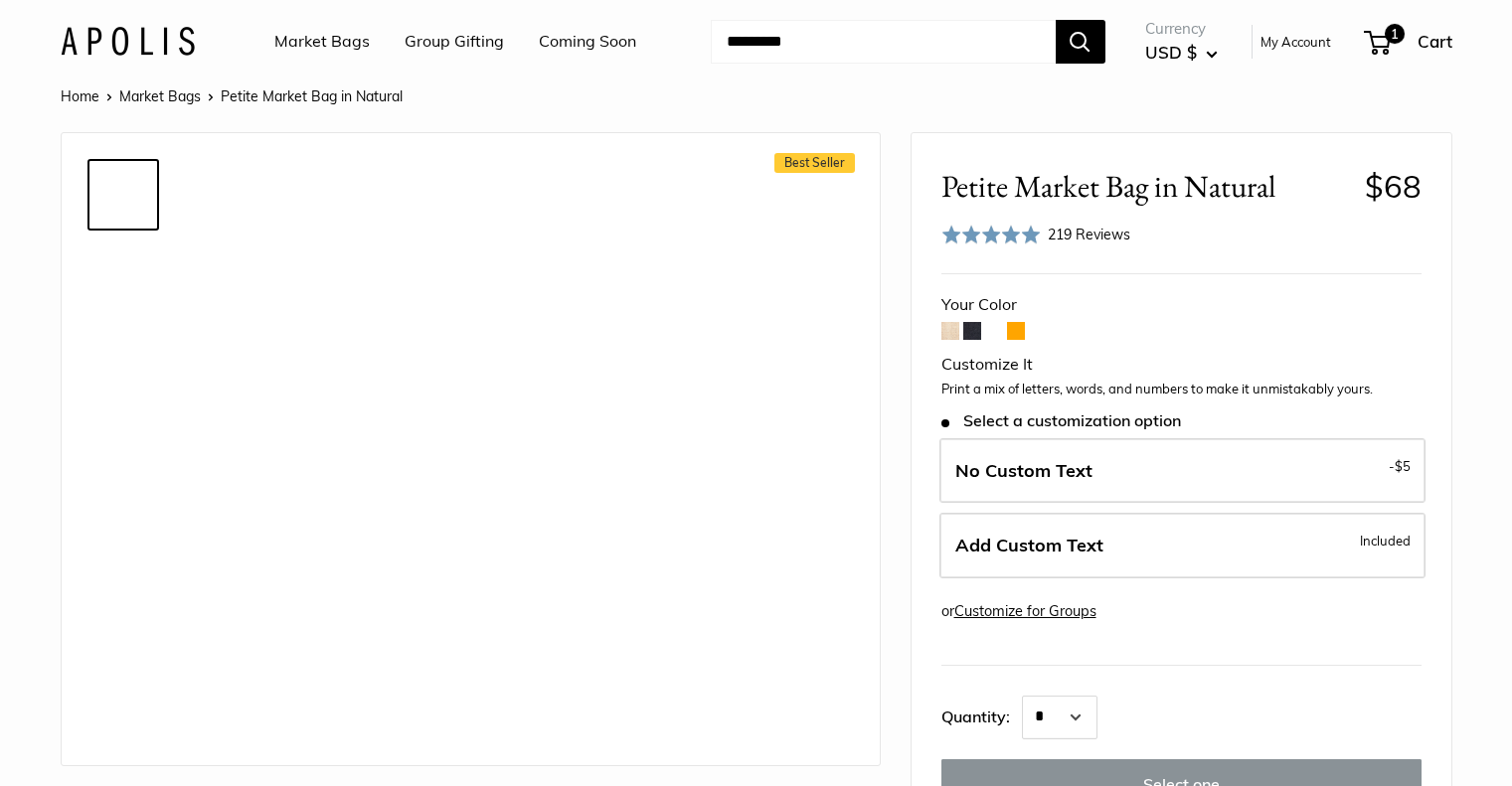 scroll, scrollTop: 0, scrollLeft: 0, axis: both 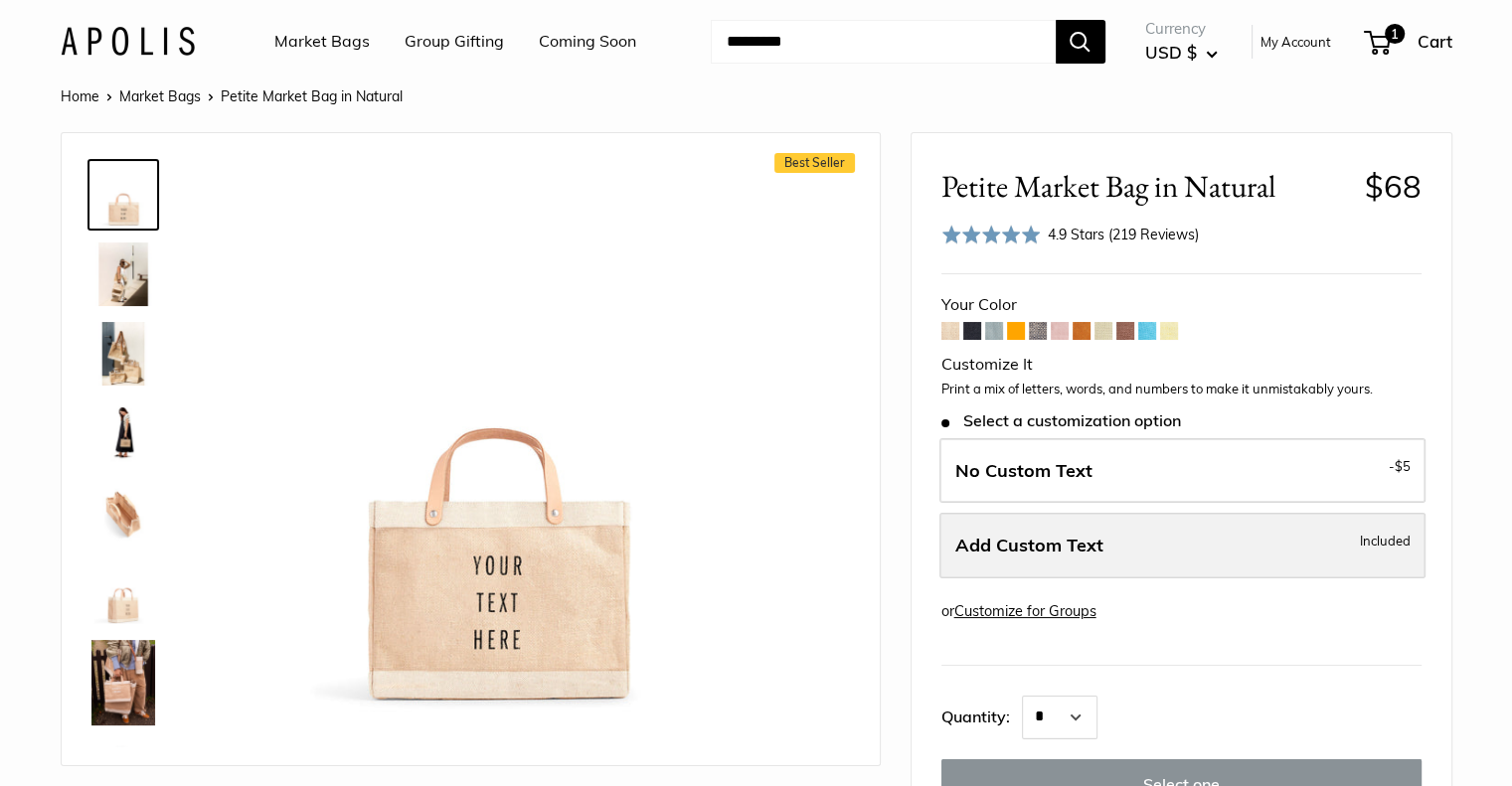 click on "Add Custom Text" at bounding box center [1029, 545] 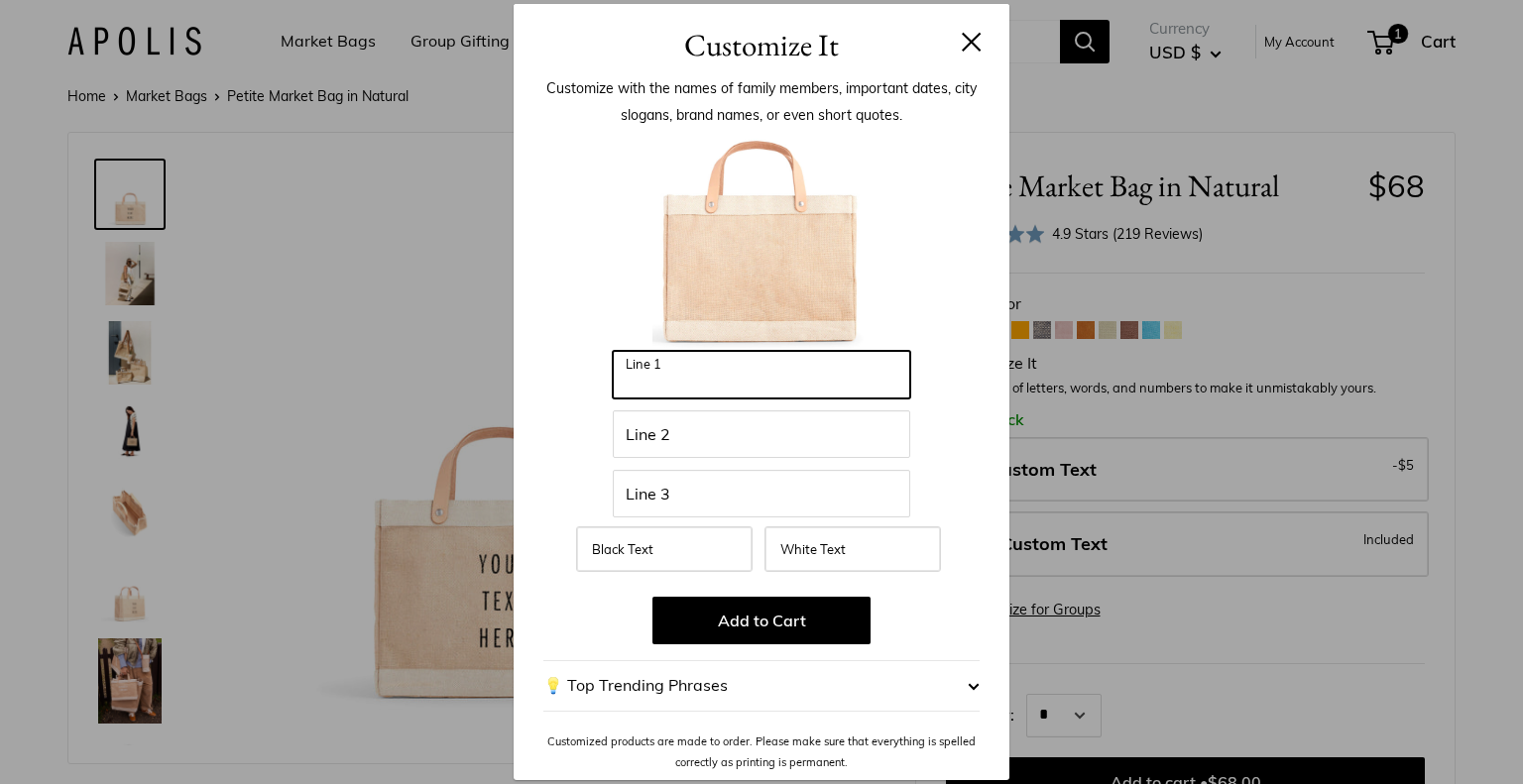 click on "Line 1" at bounding box center (762, 375) 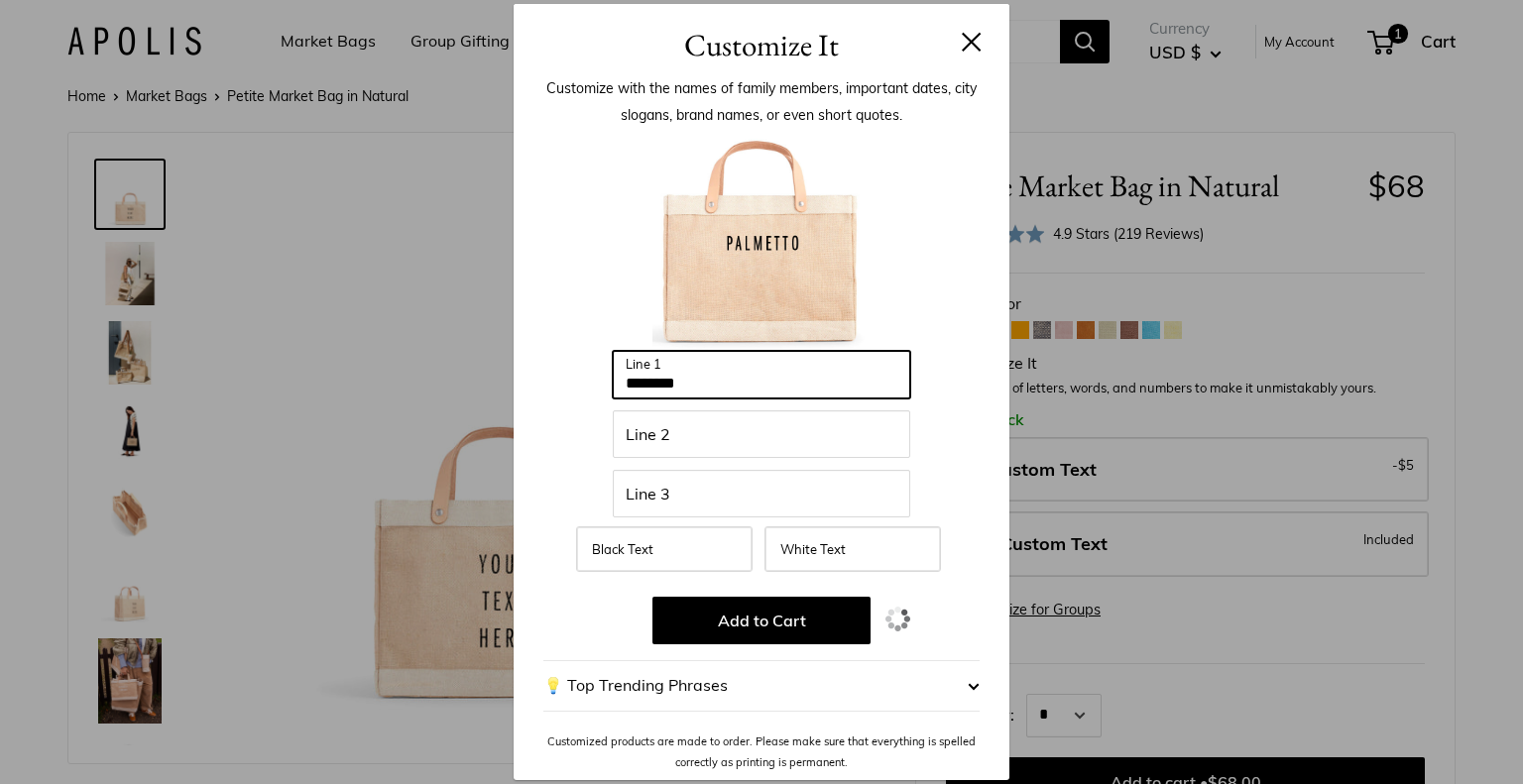 type on "********" 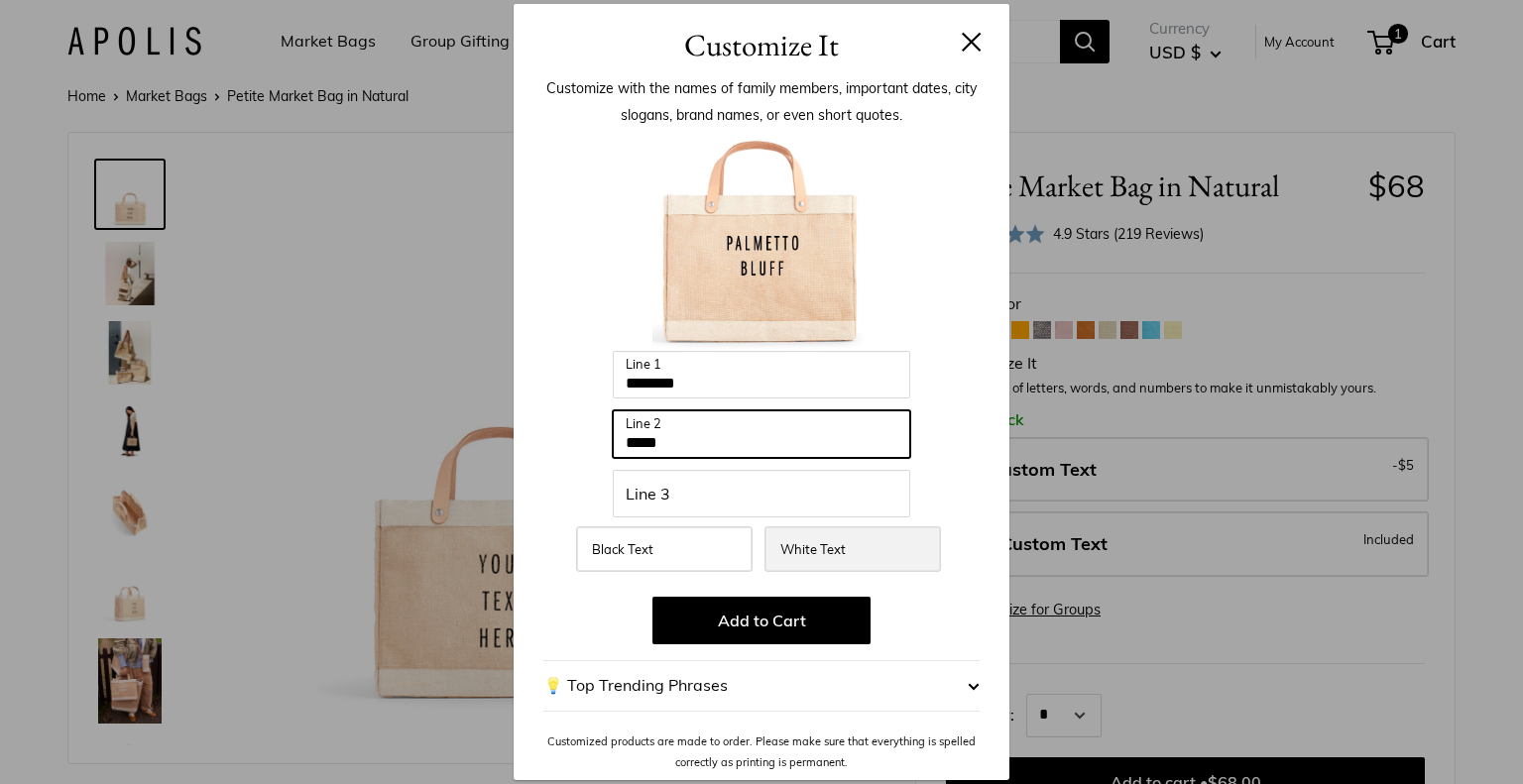 type on "*****" 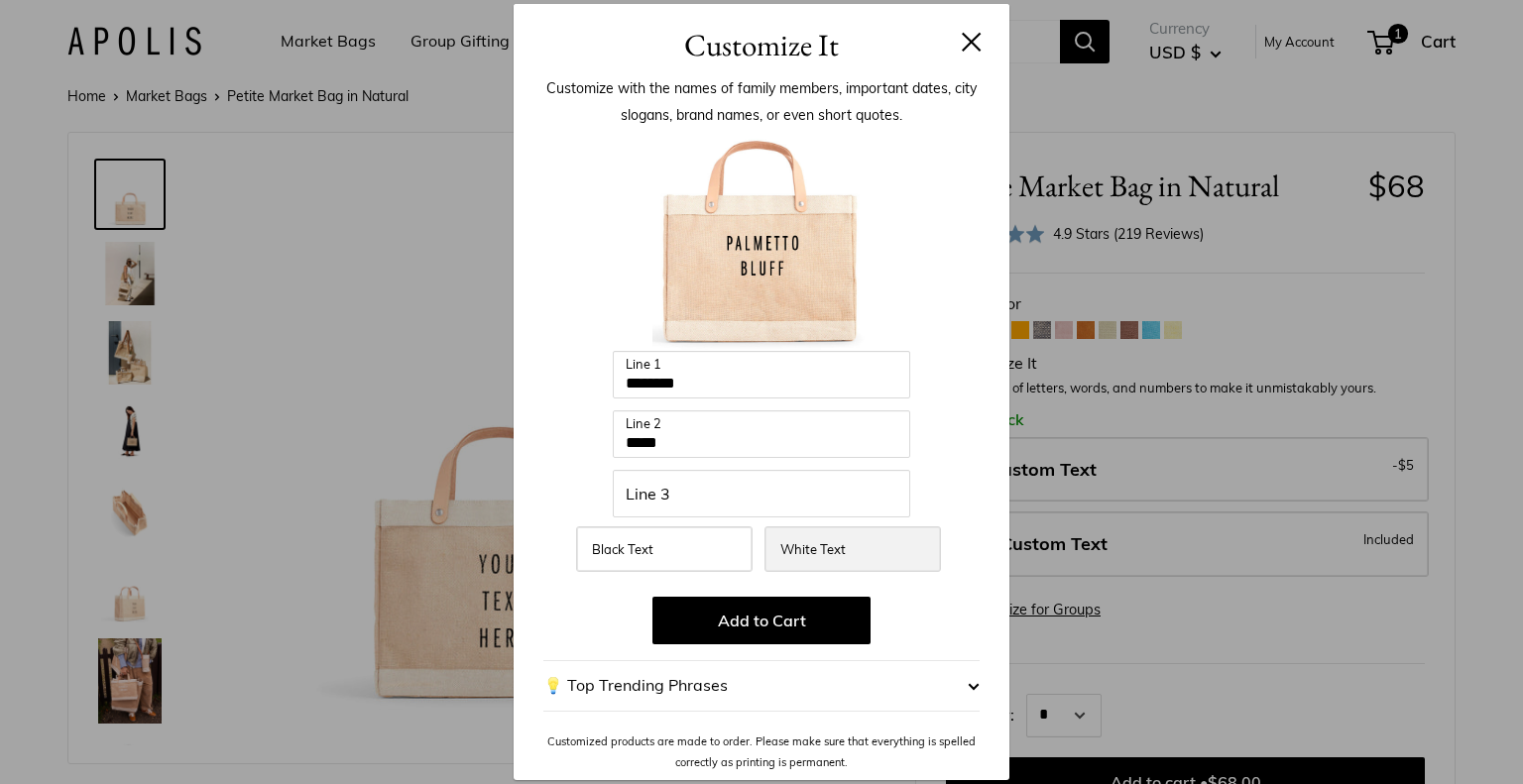 click on "White Text" at bounding box center [853, 549] 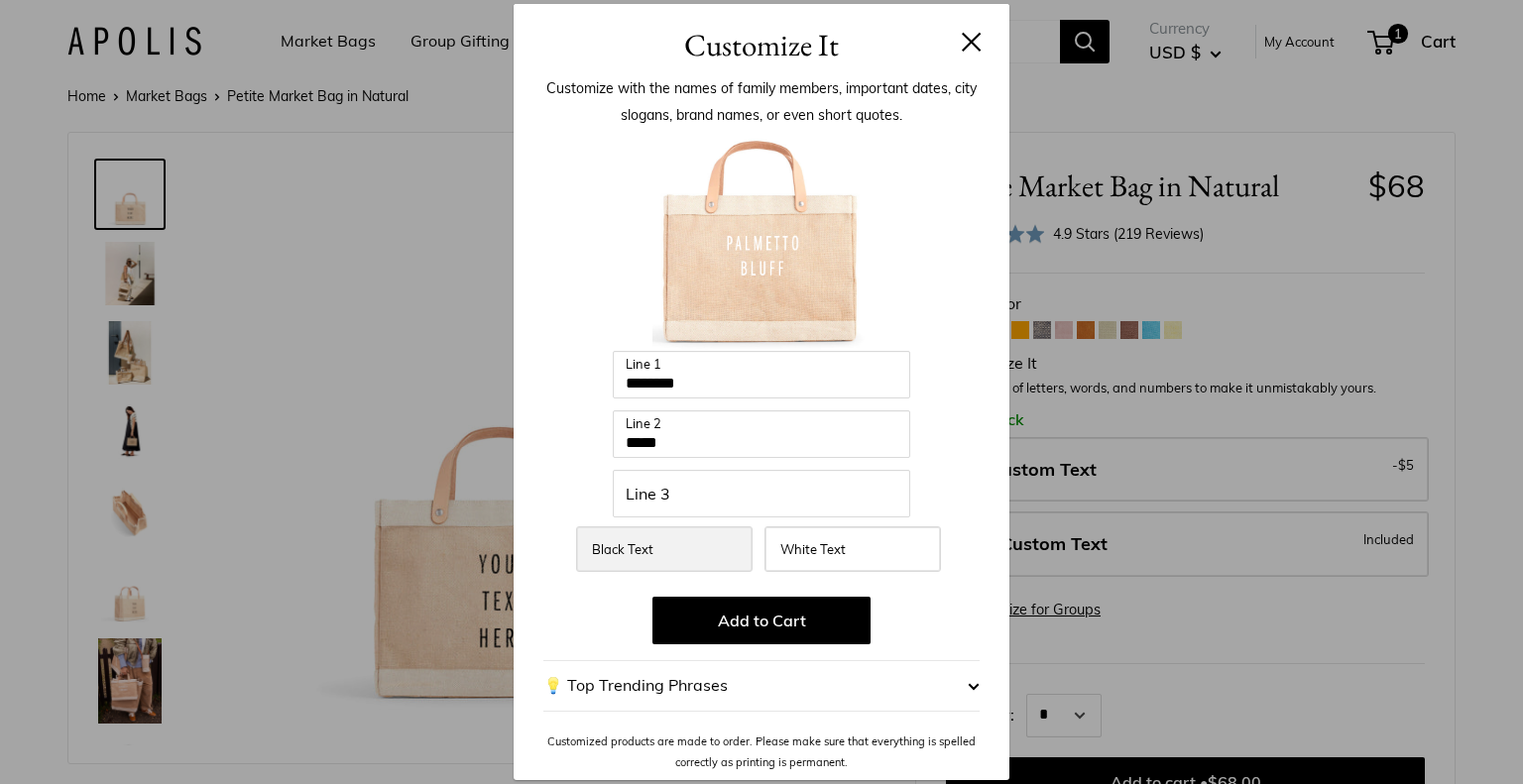click on "Black Text" at bounding box center (664, 549) 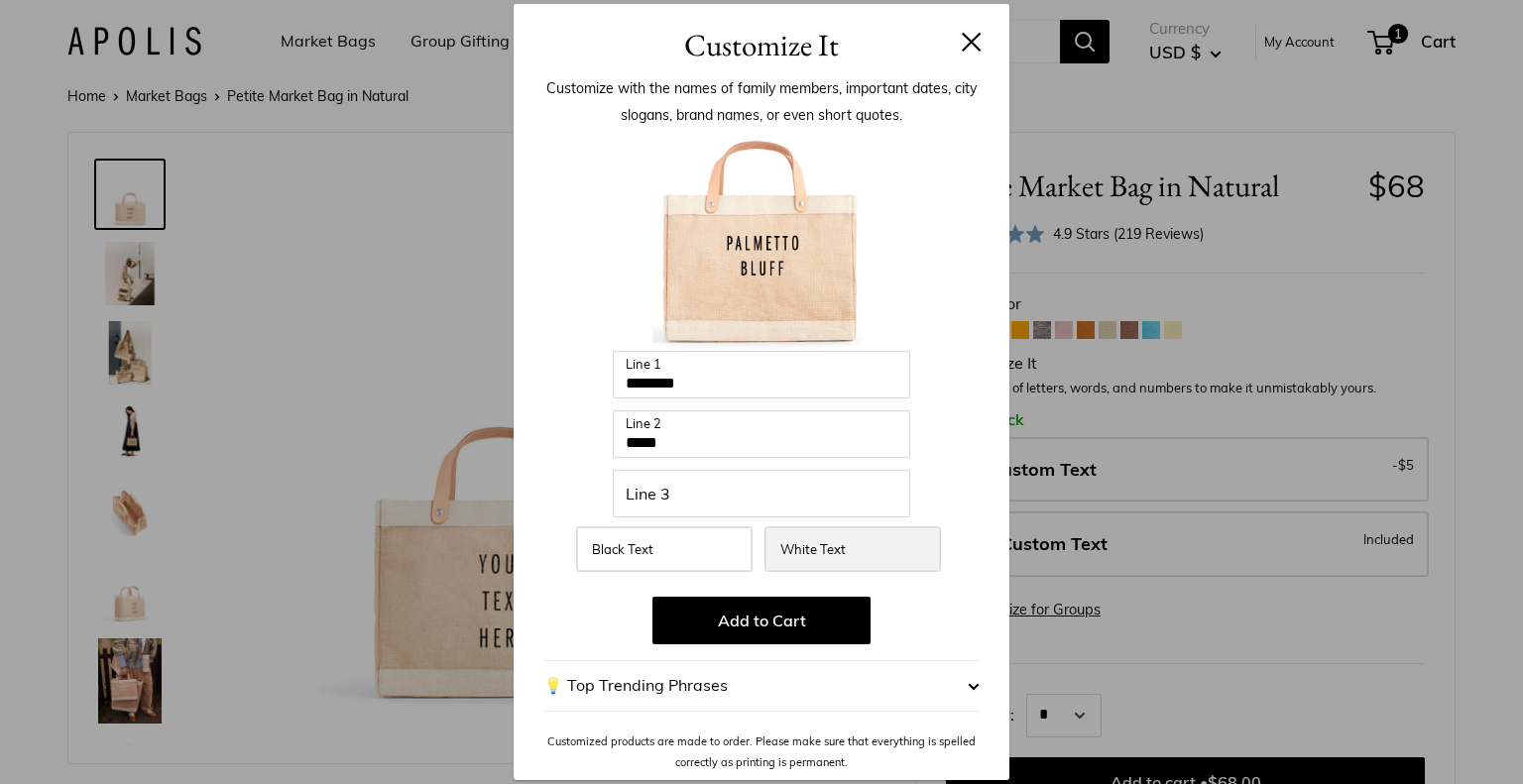 click on "White Text" at bounding box center (853, 549) 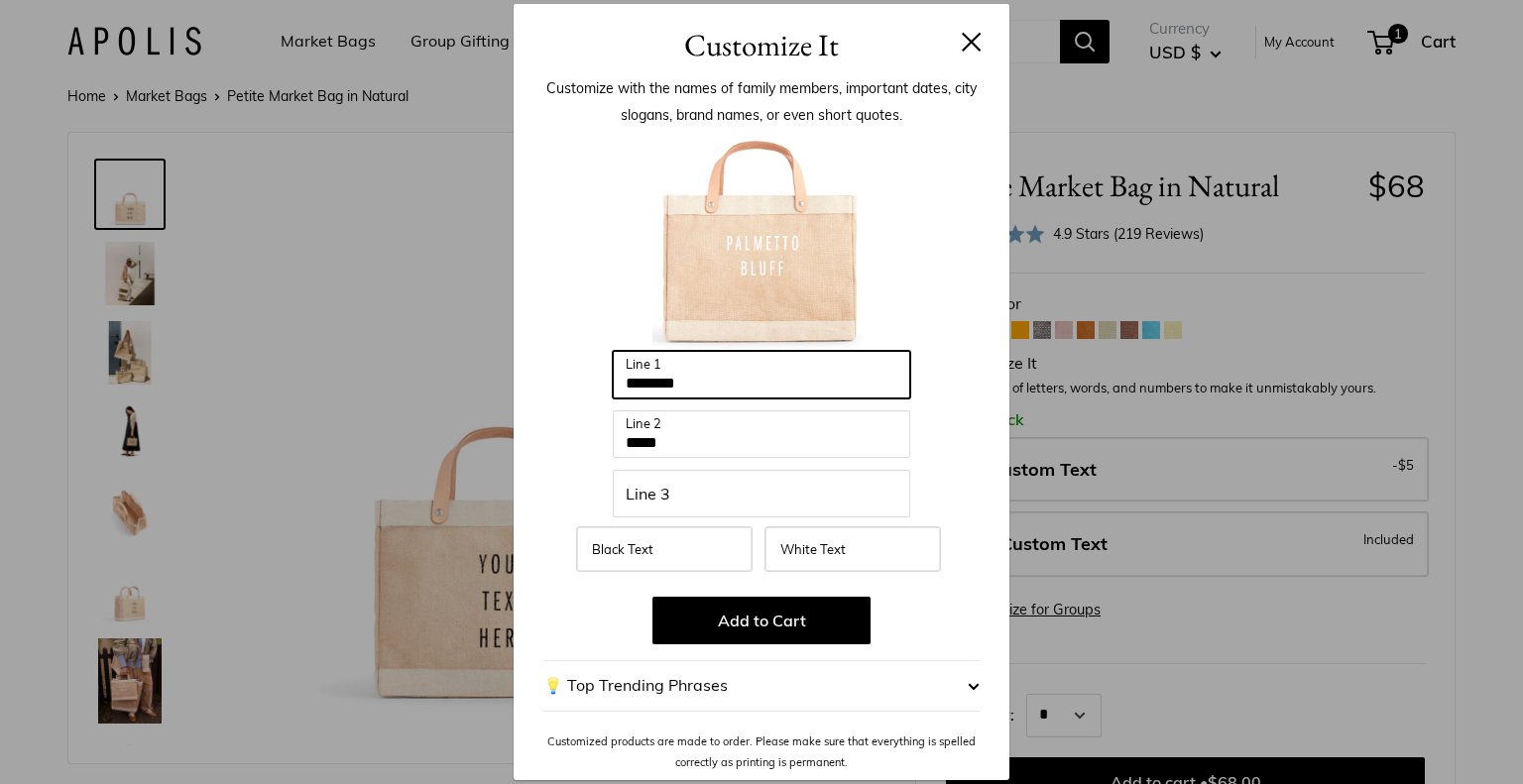 click on "********" at bounding box center [762, 375] 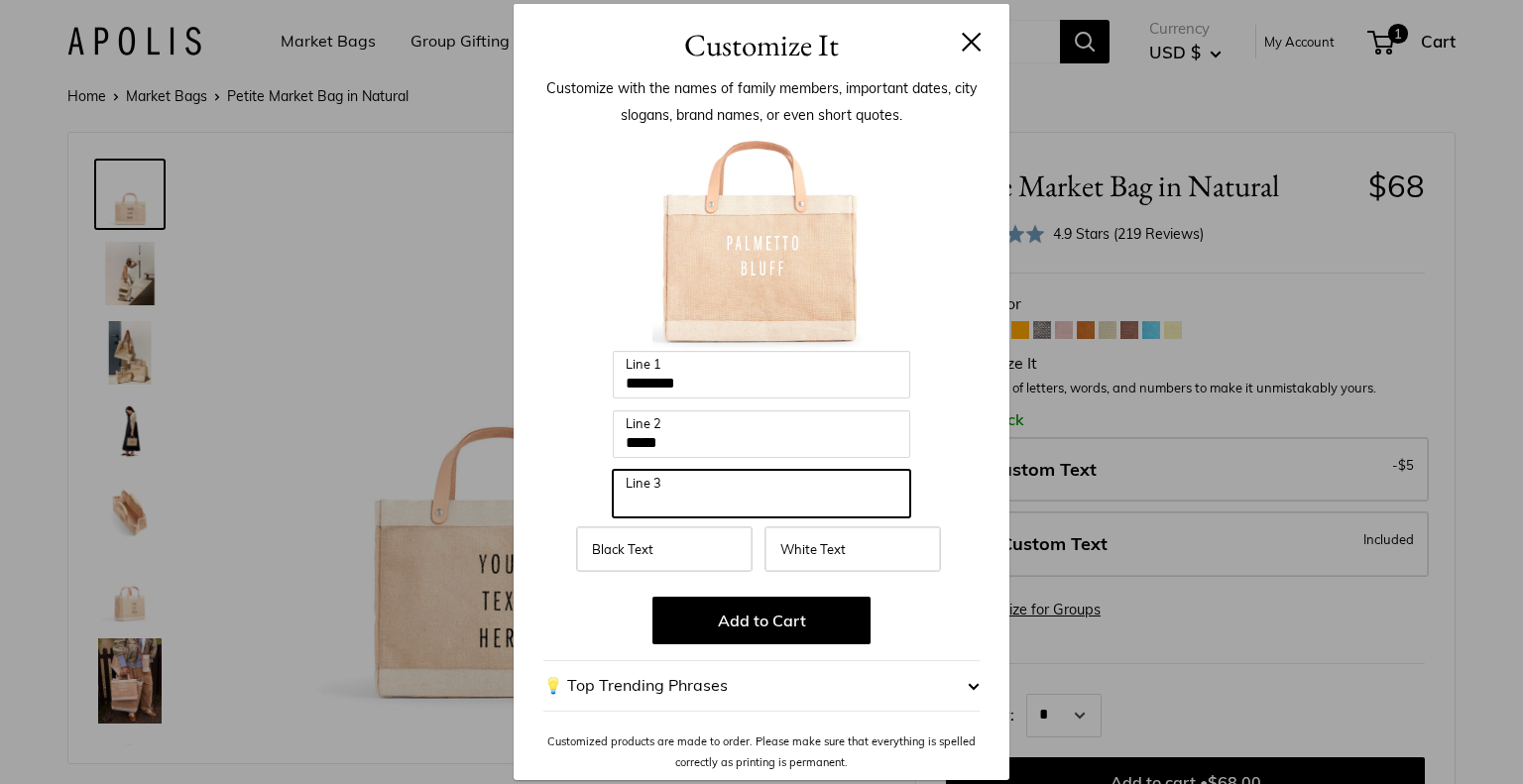 click on "Line 3" at bounding box center (762, 494) 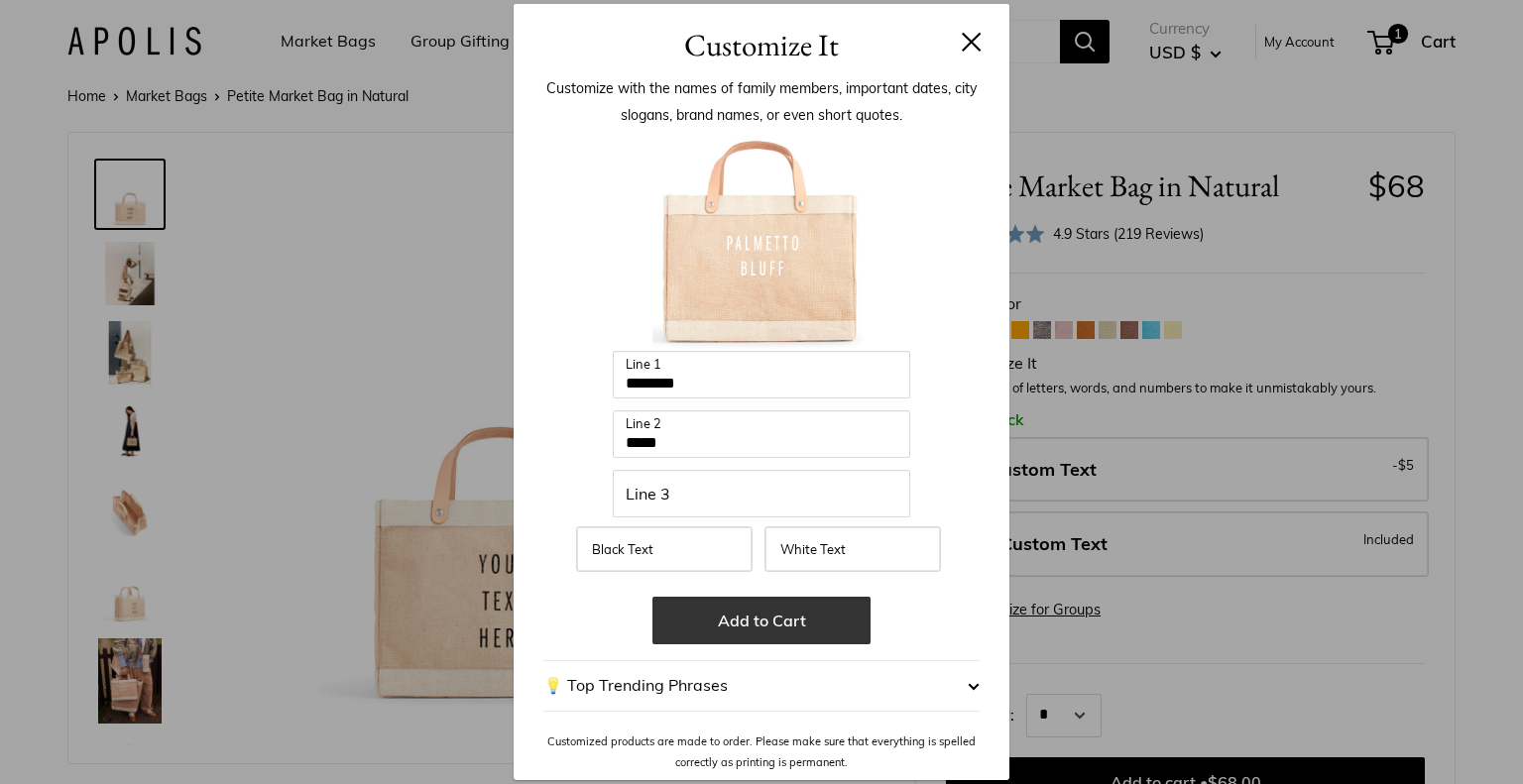 click on "Add to Cart" at bounding box center (762, 620) 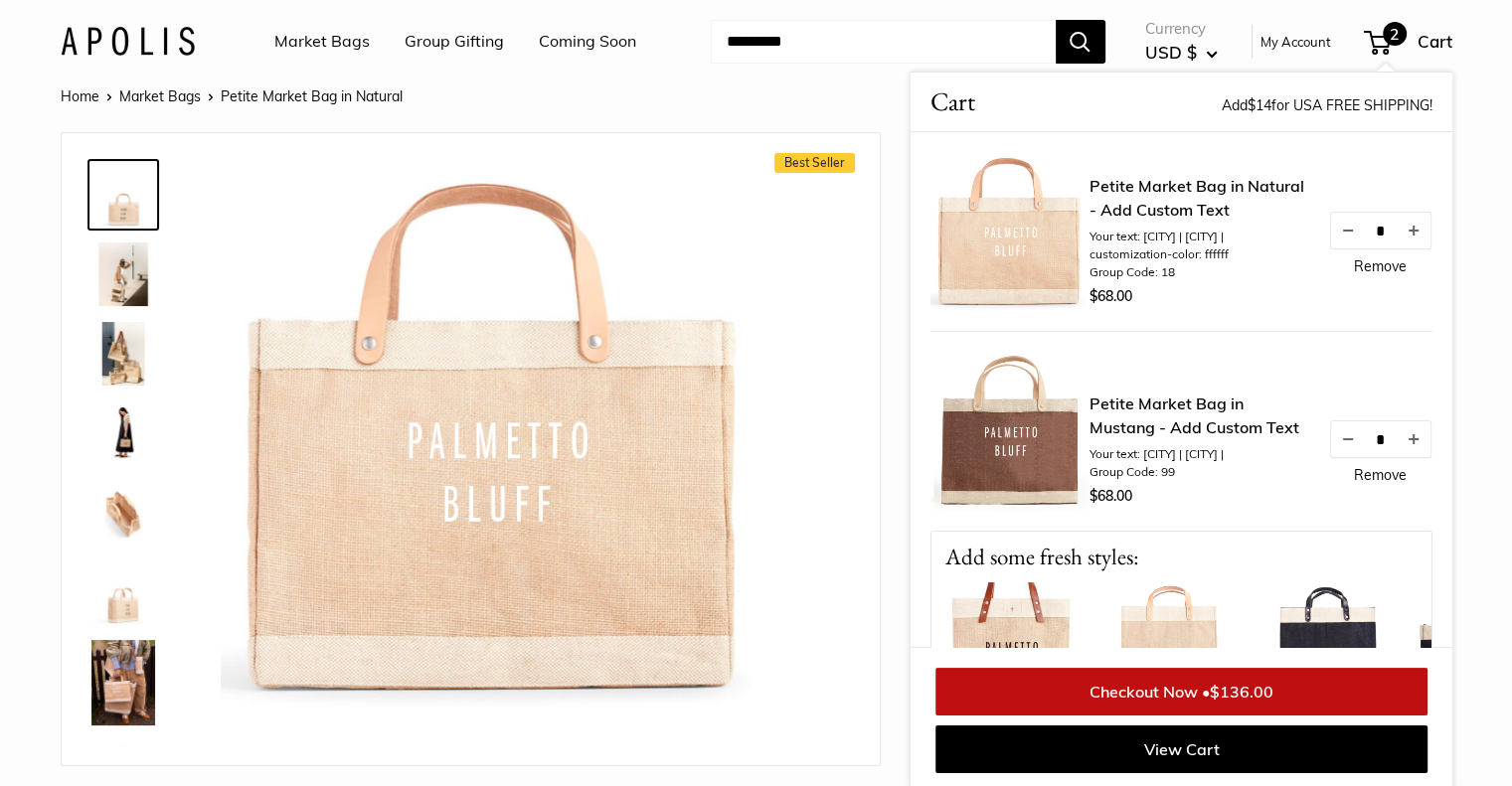 scroll, scrollTop: 2, scrollLeft: 0, axis: vertical 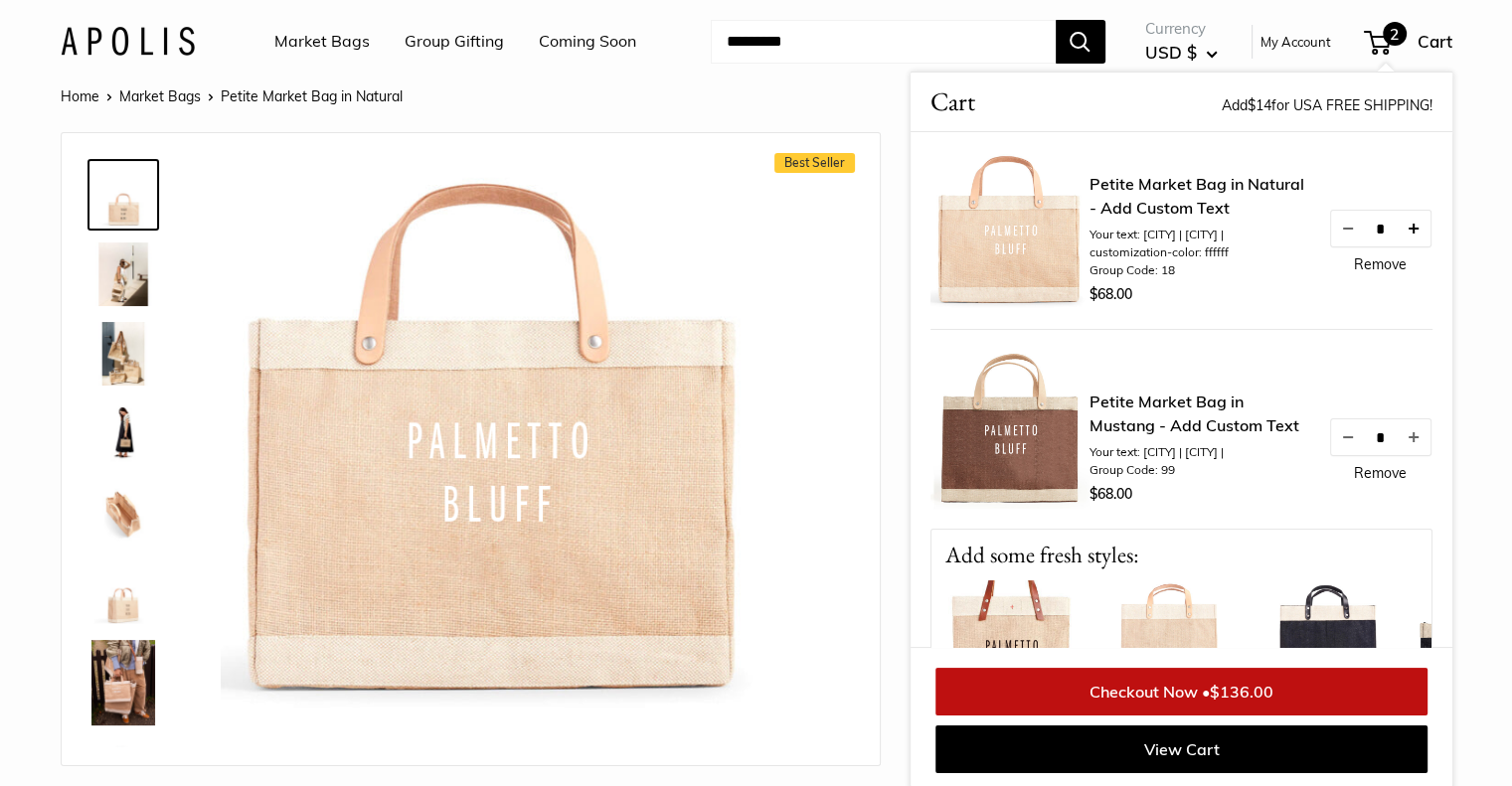 click at bounding box center [1413, 229] 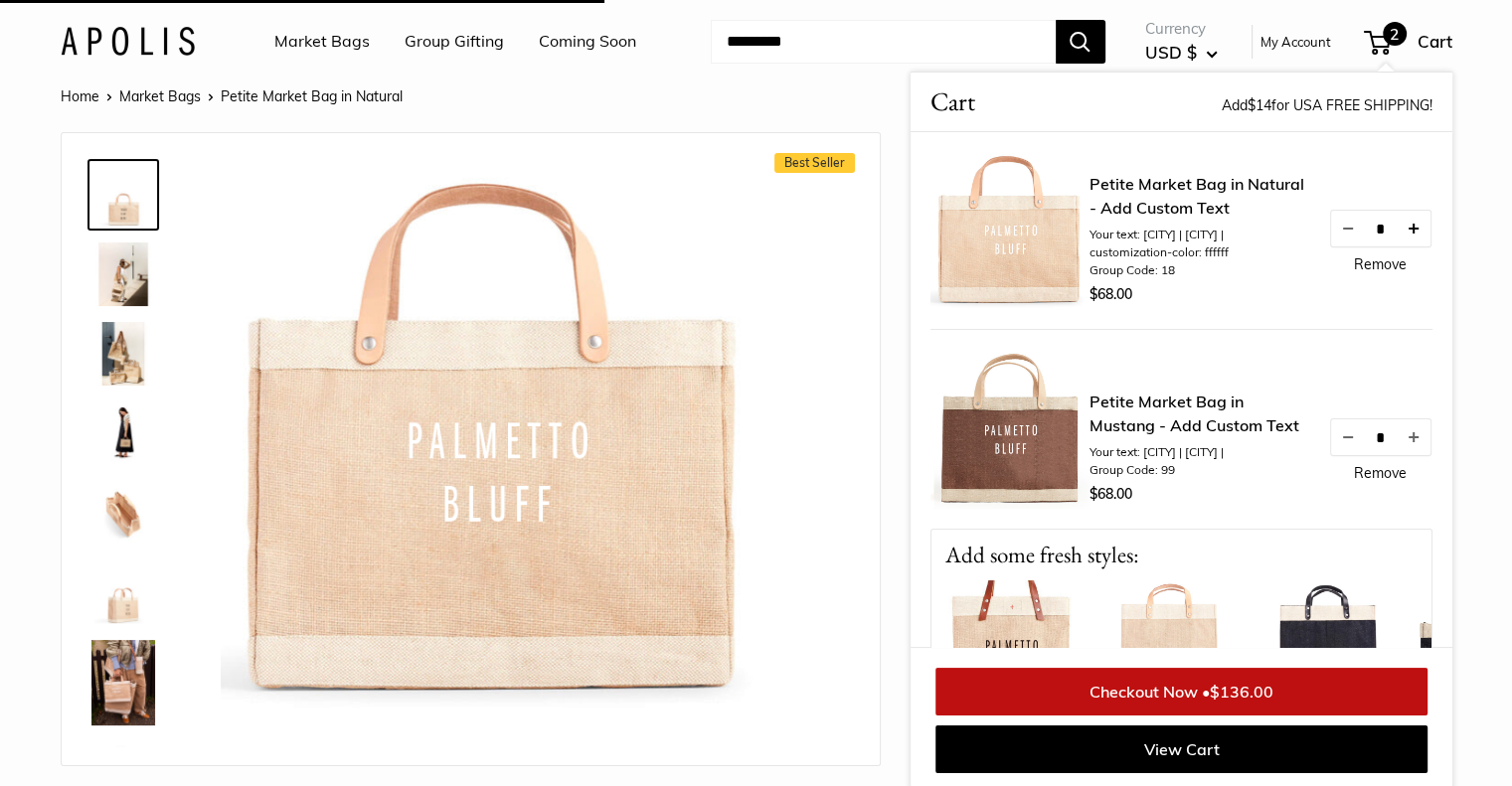 click at bounding box center [1413, 229] 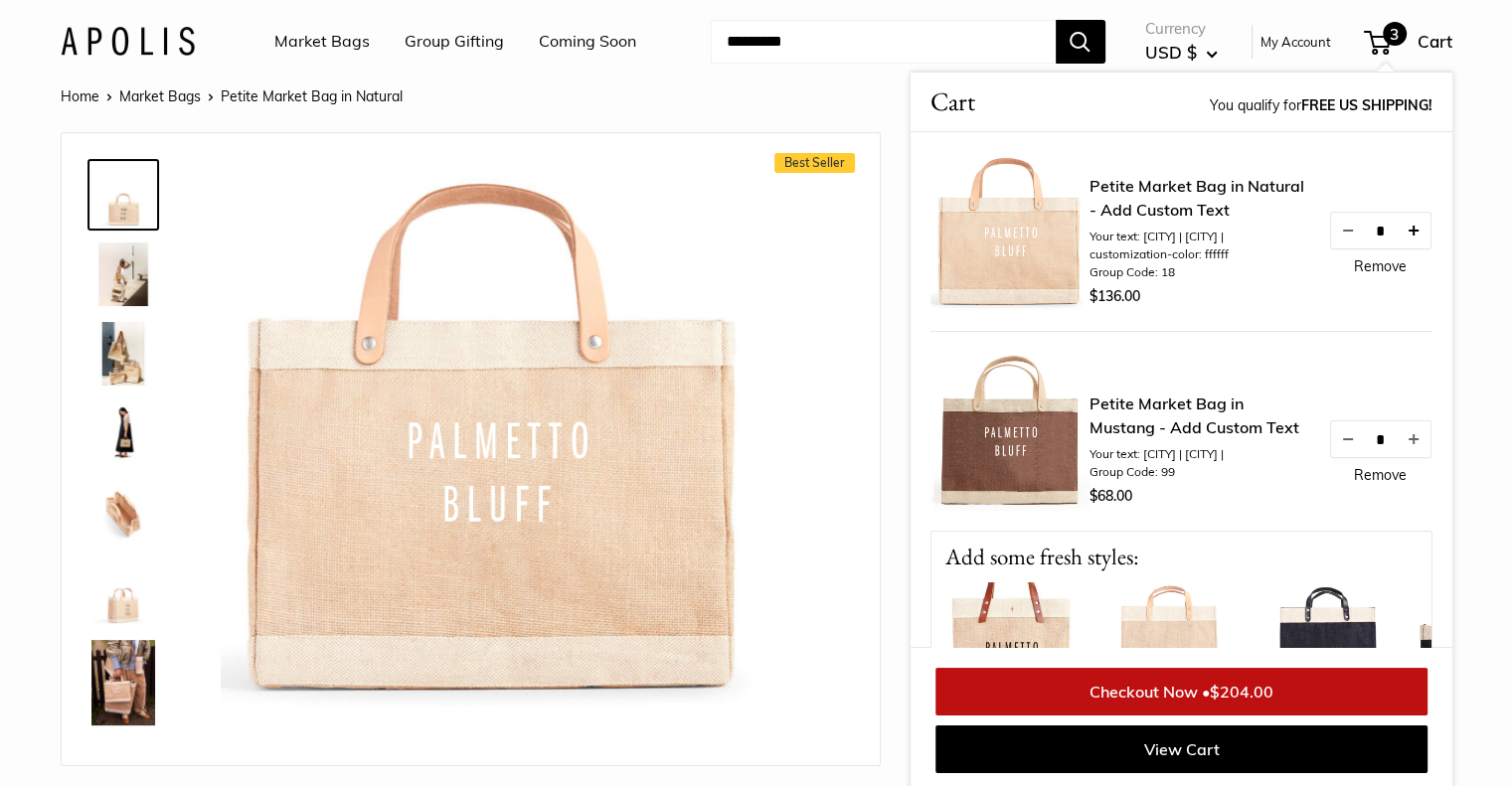 click at bounding box center (1413, 231) 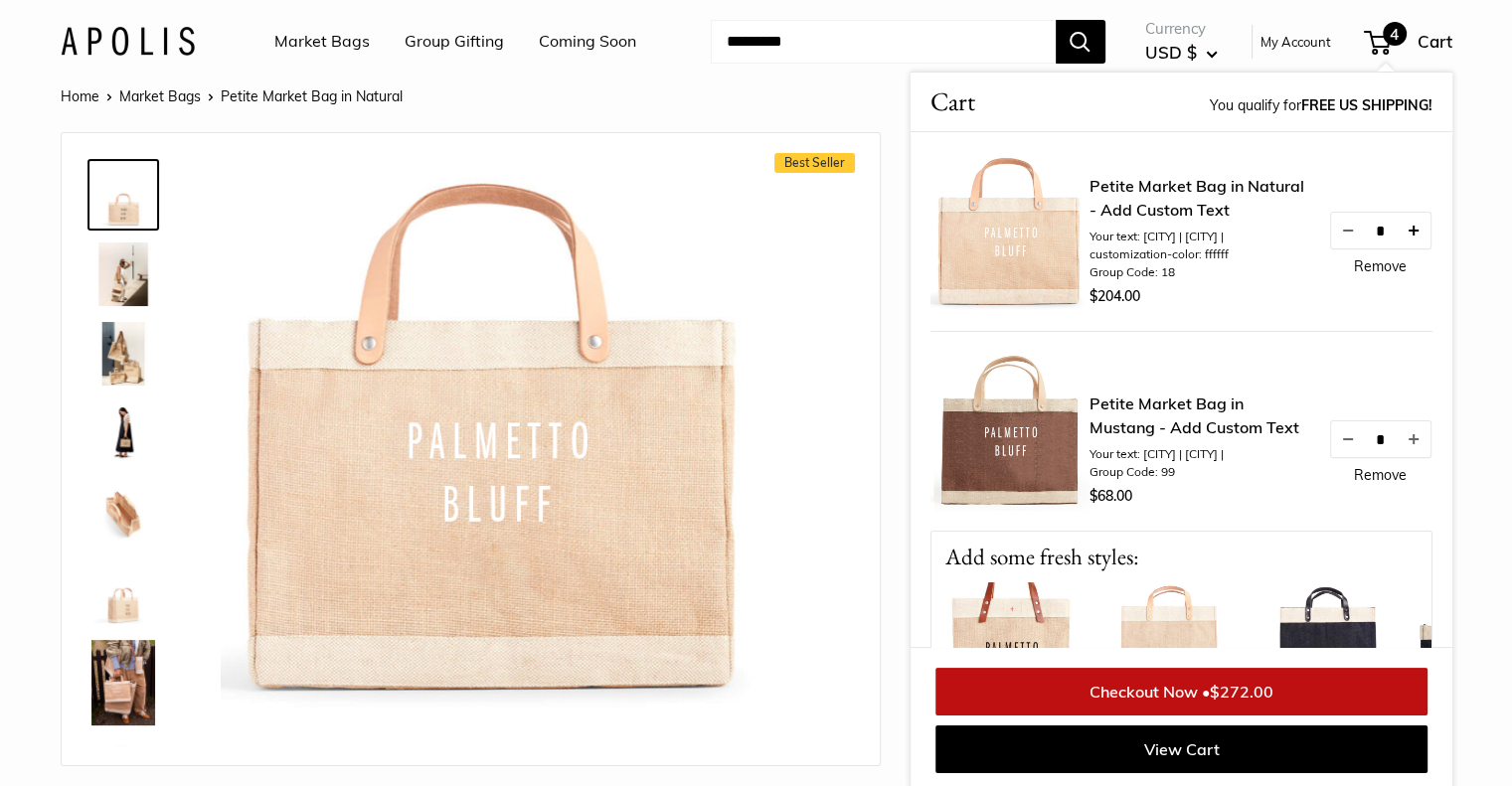 click at bounding box center (1413, 231) 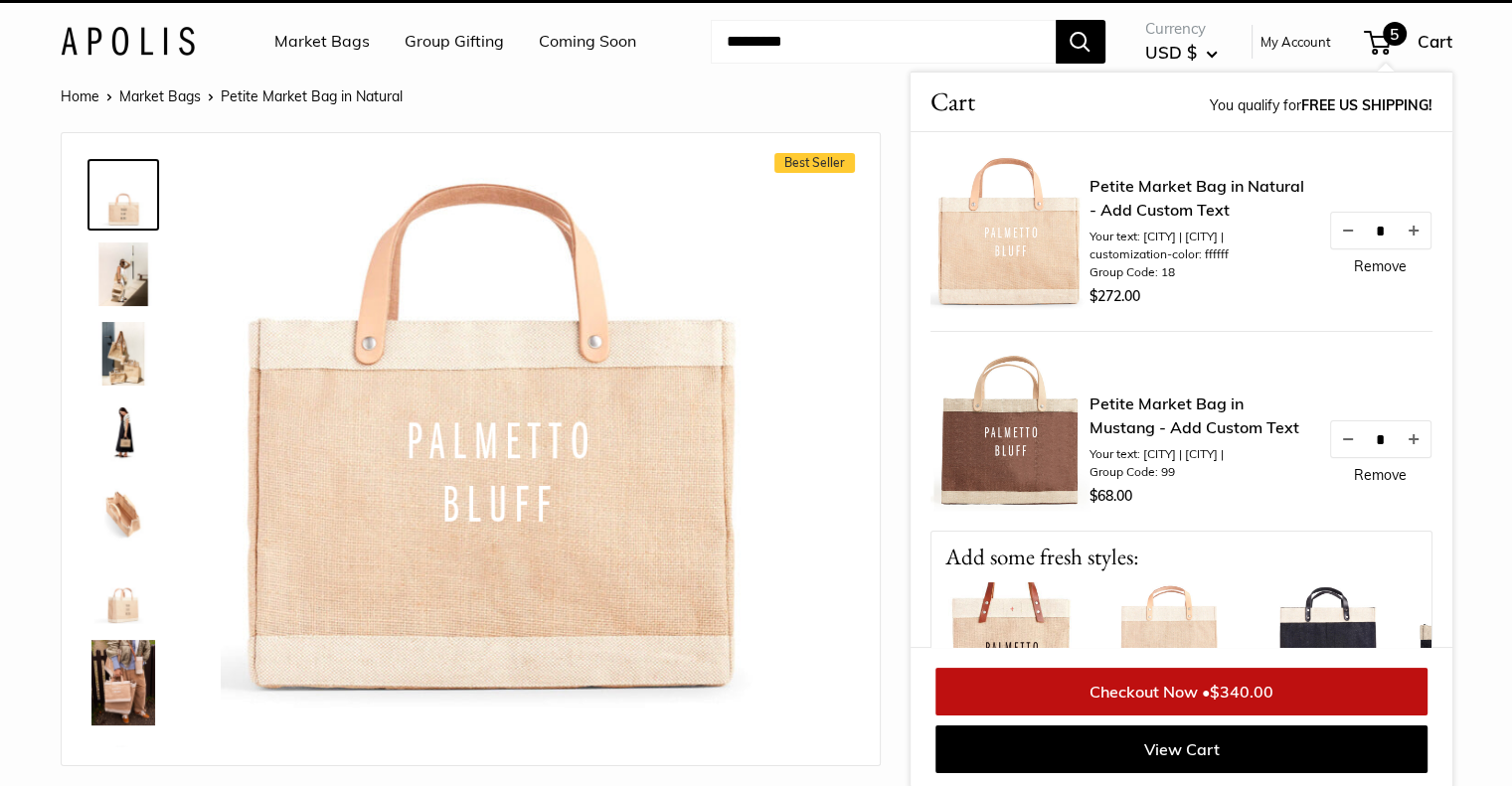 click at bounding box center (1413, 231) 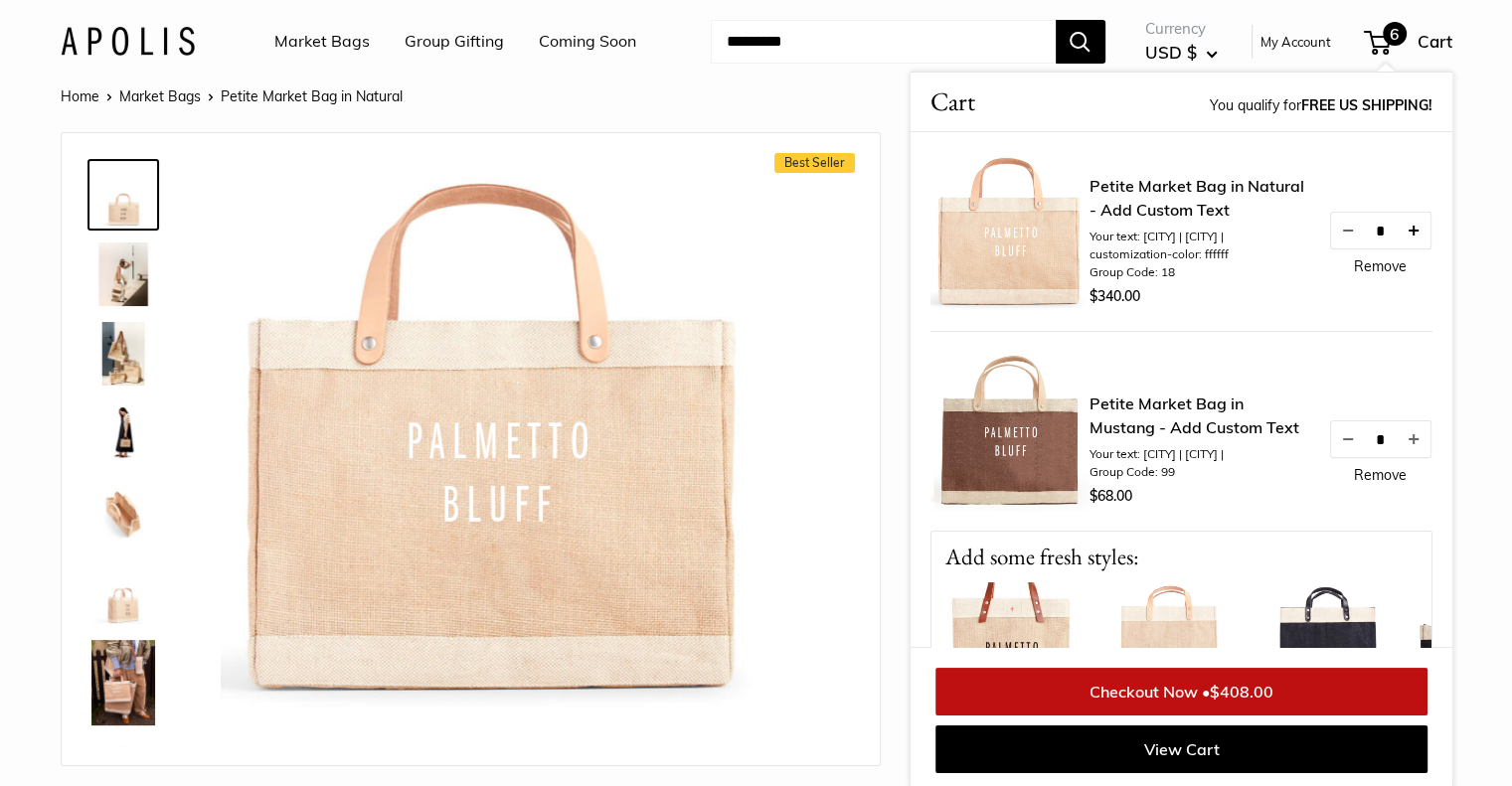 click at bounding box center (1413, 231) 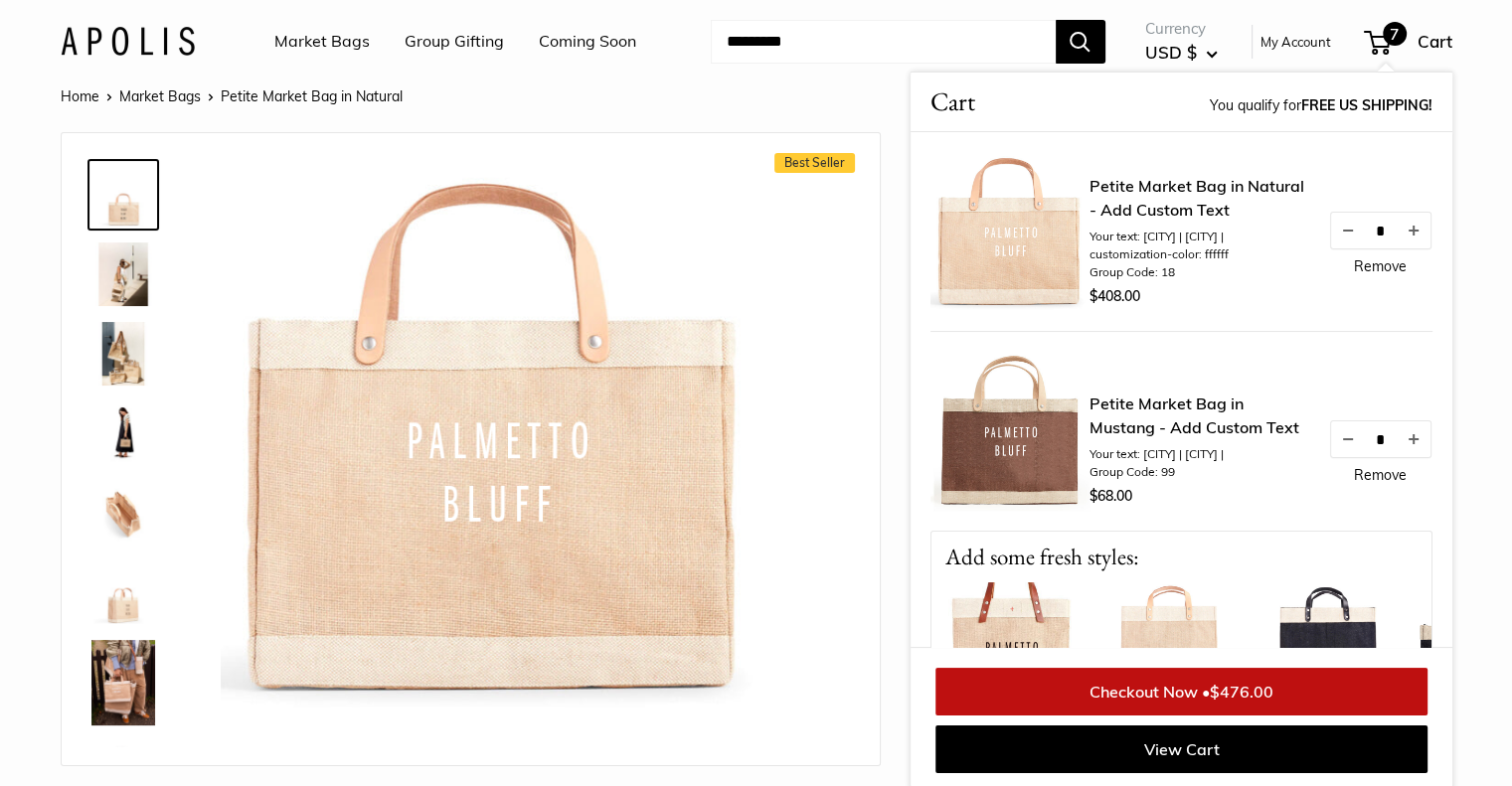 click on "Remove" at bounding box center [1380, 475] 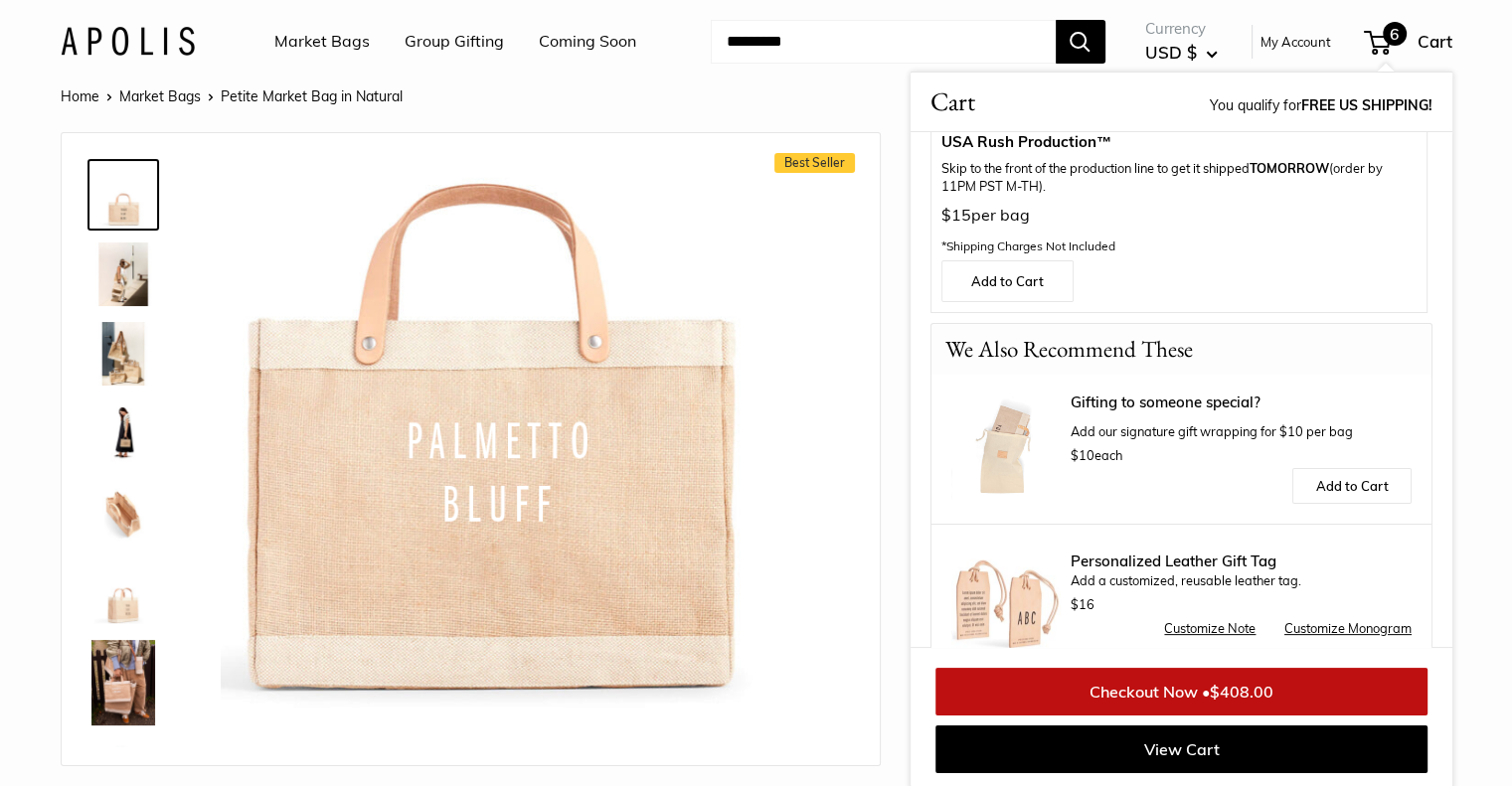 scroll, scrollTop: 576, scrollLeft: 0, axis: vertical 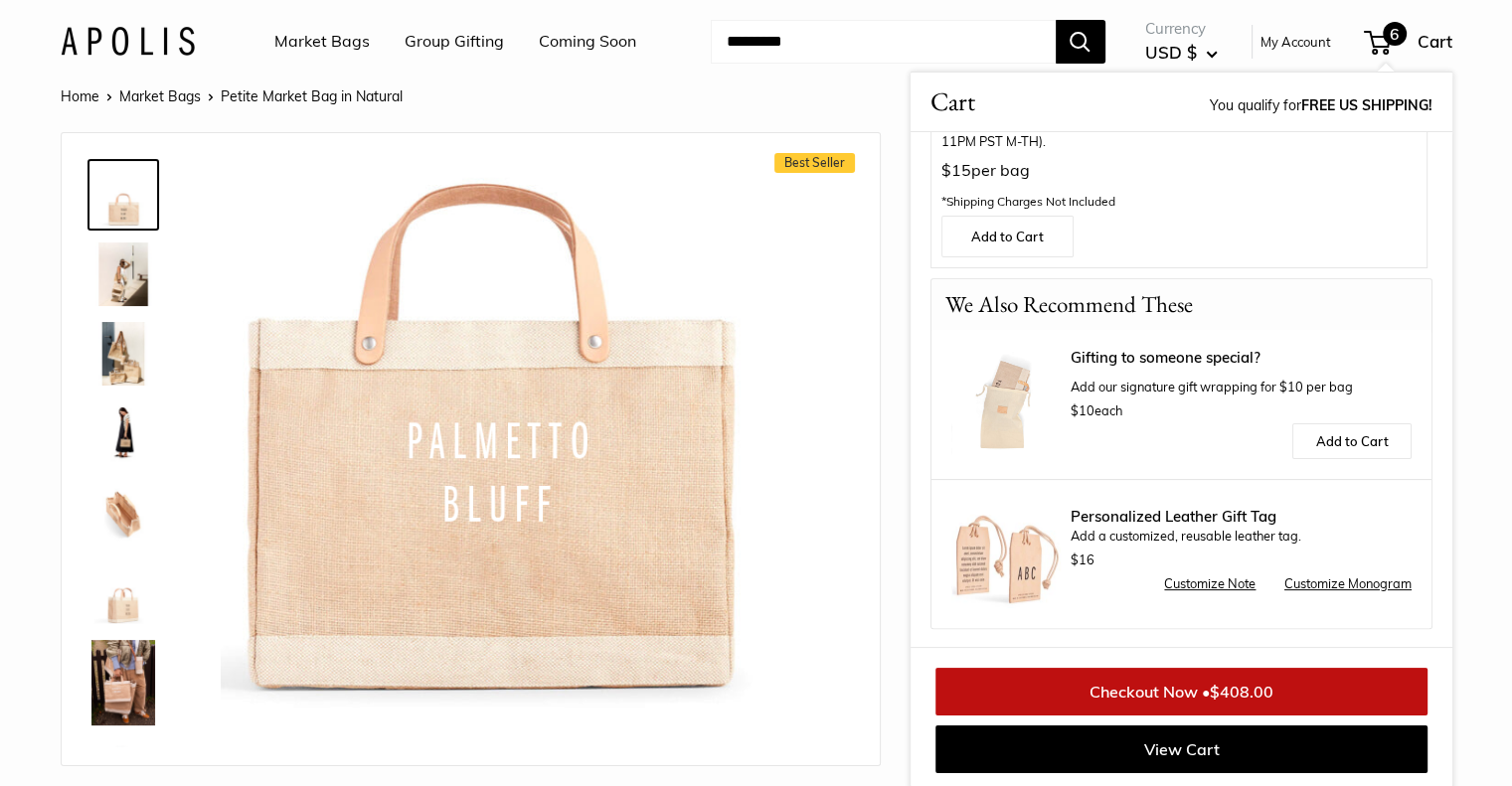 click on "Checkout Now •  $408.00" at bounding box center (1181, 692) 